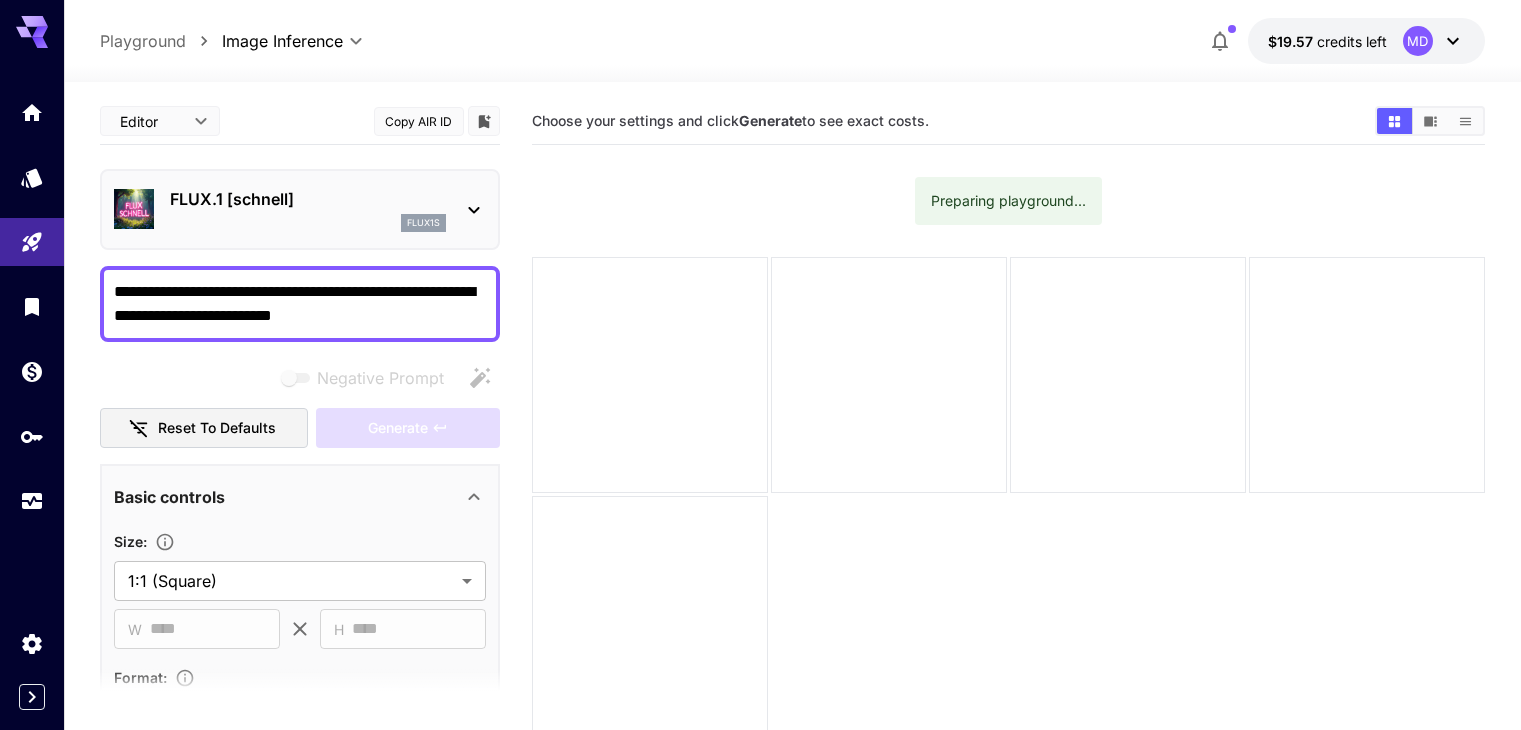 scroll, scrollTop: 0, scrollLeft: 0, axis: both 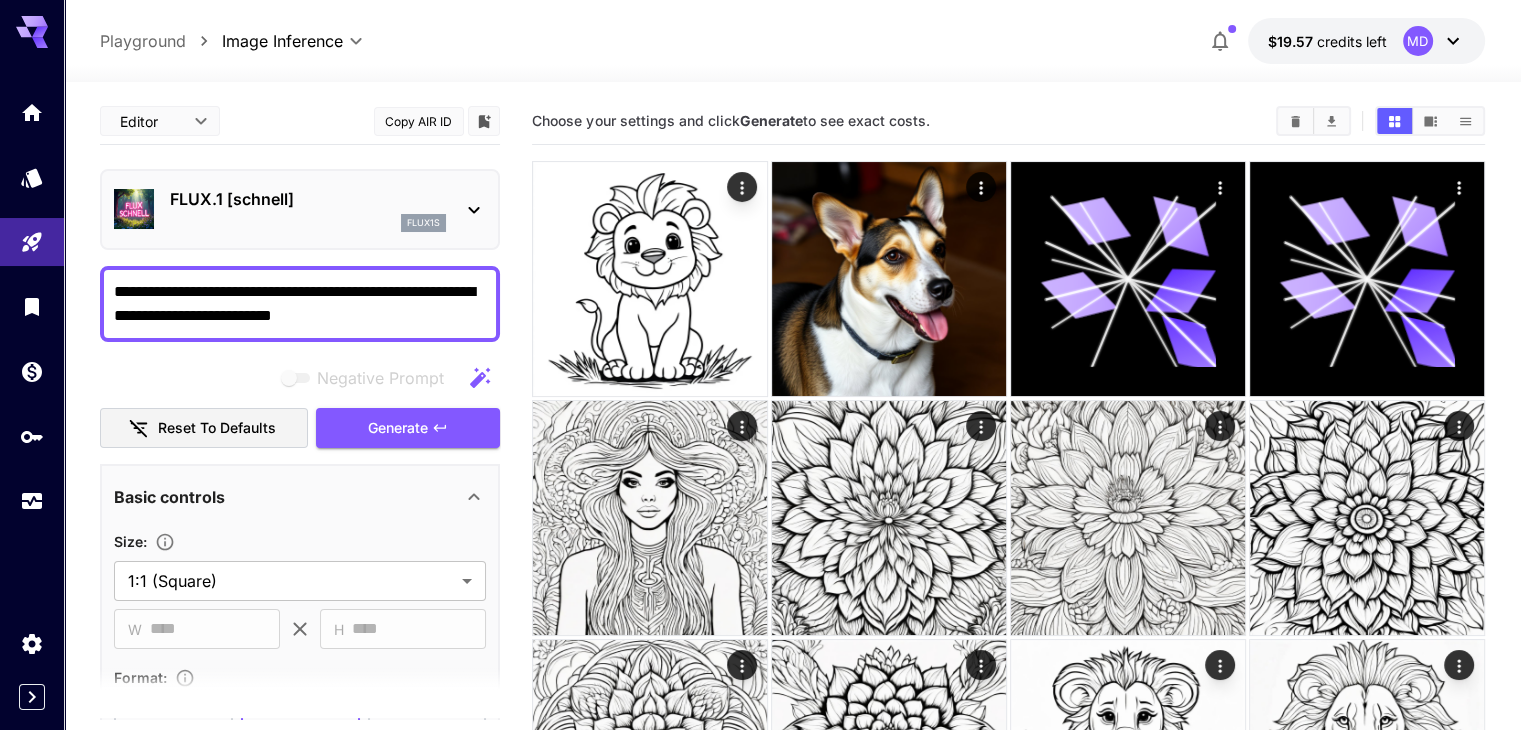 click on "**********" at bounding box center [760, 825] 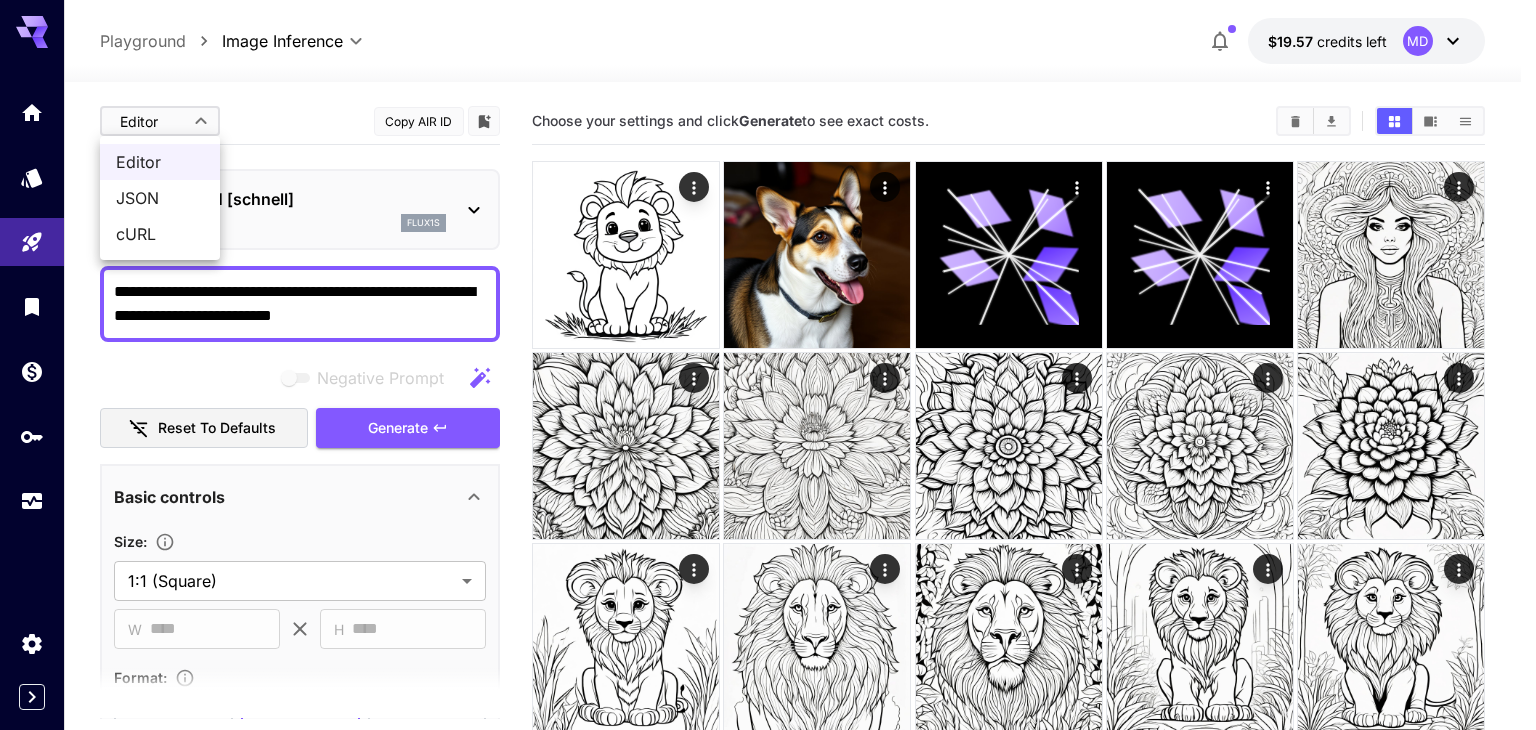 click at bounding box center [768, 365] 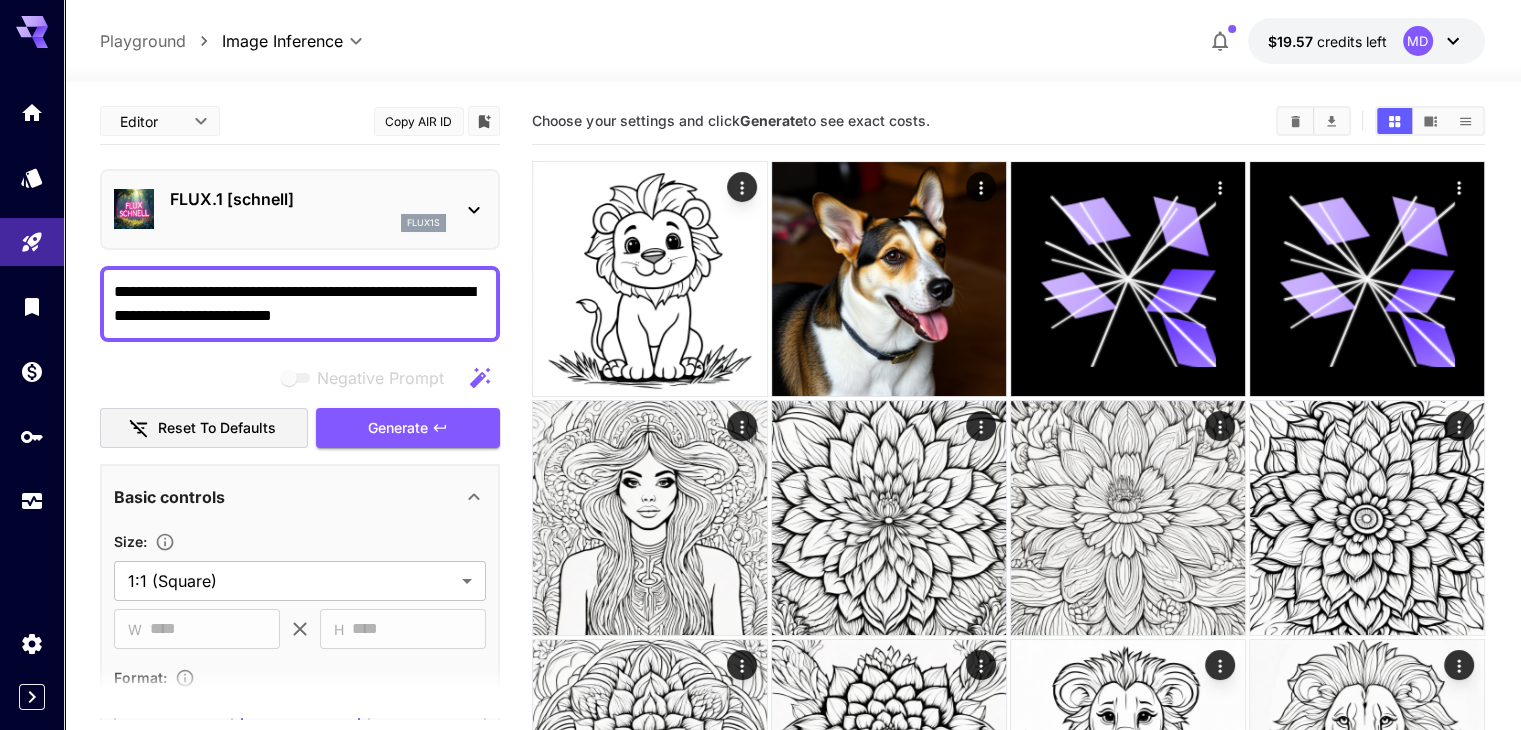click 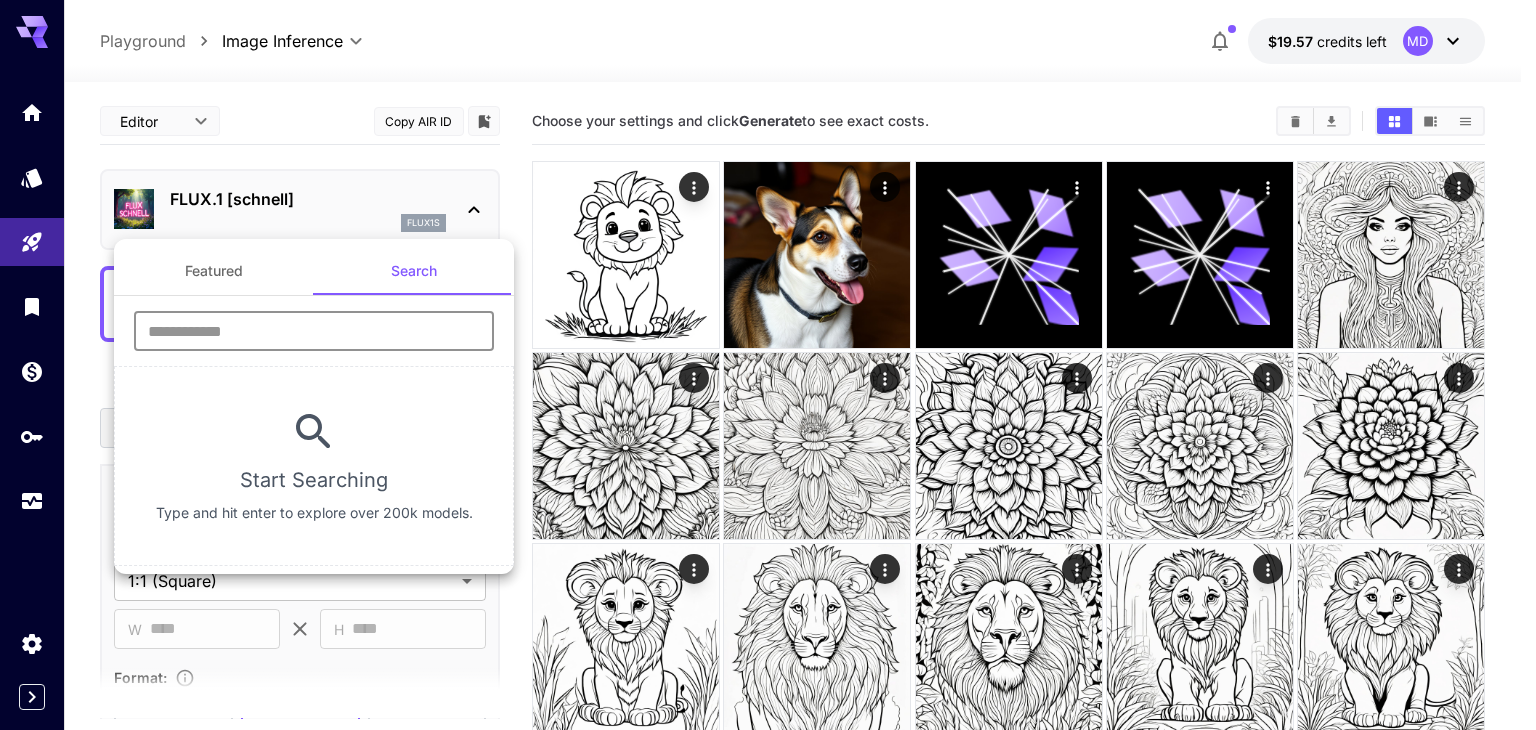 click at bounding box center (314, 331) 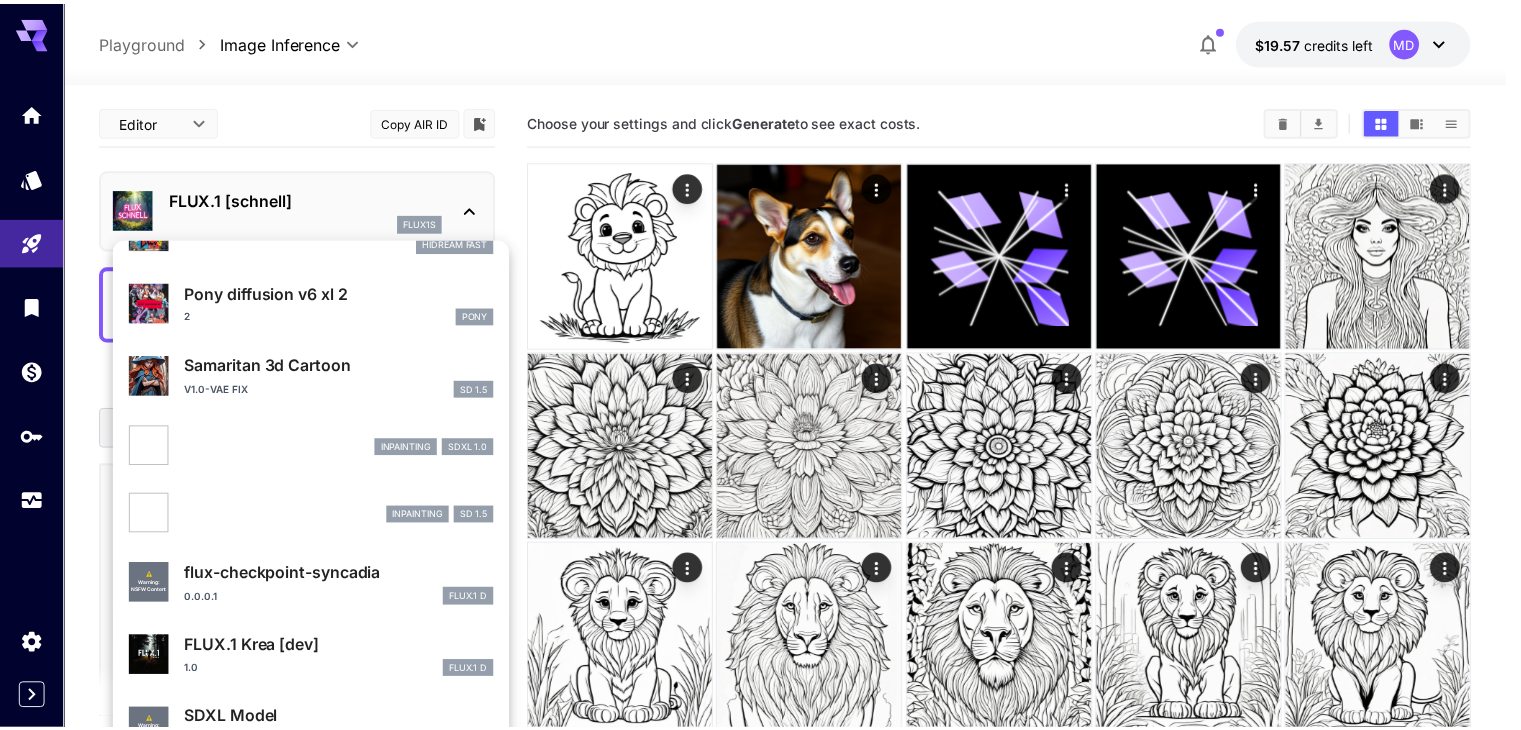 scroll, scrollTop: 933, scrollLeft: 0, axis: vertical 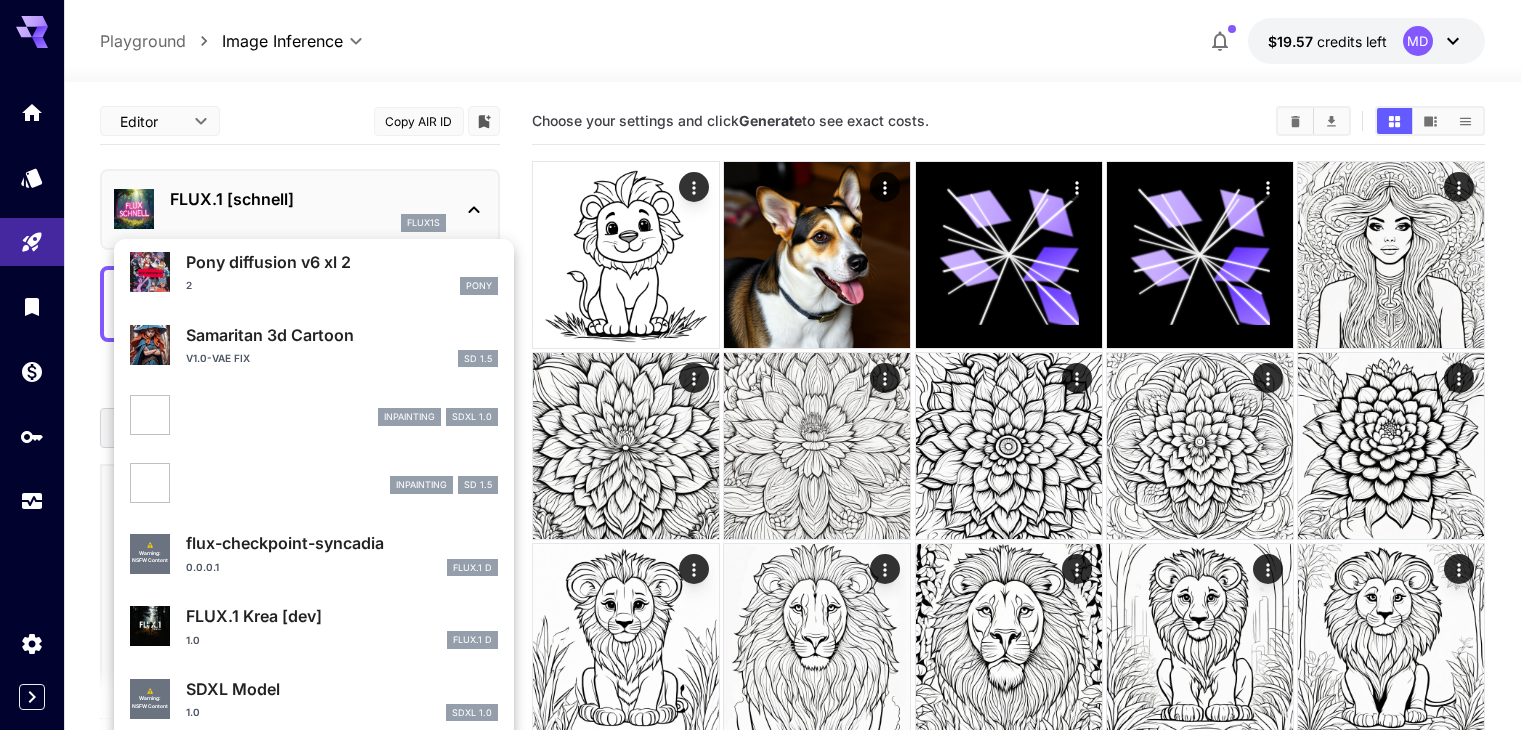 type on "*******" 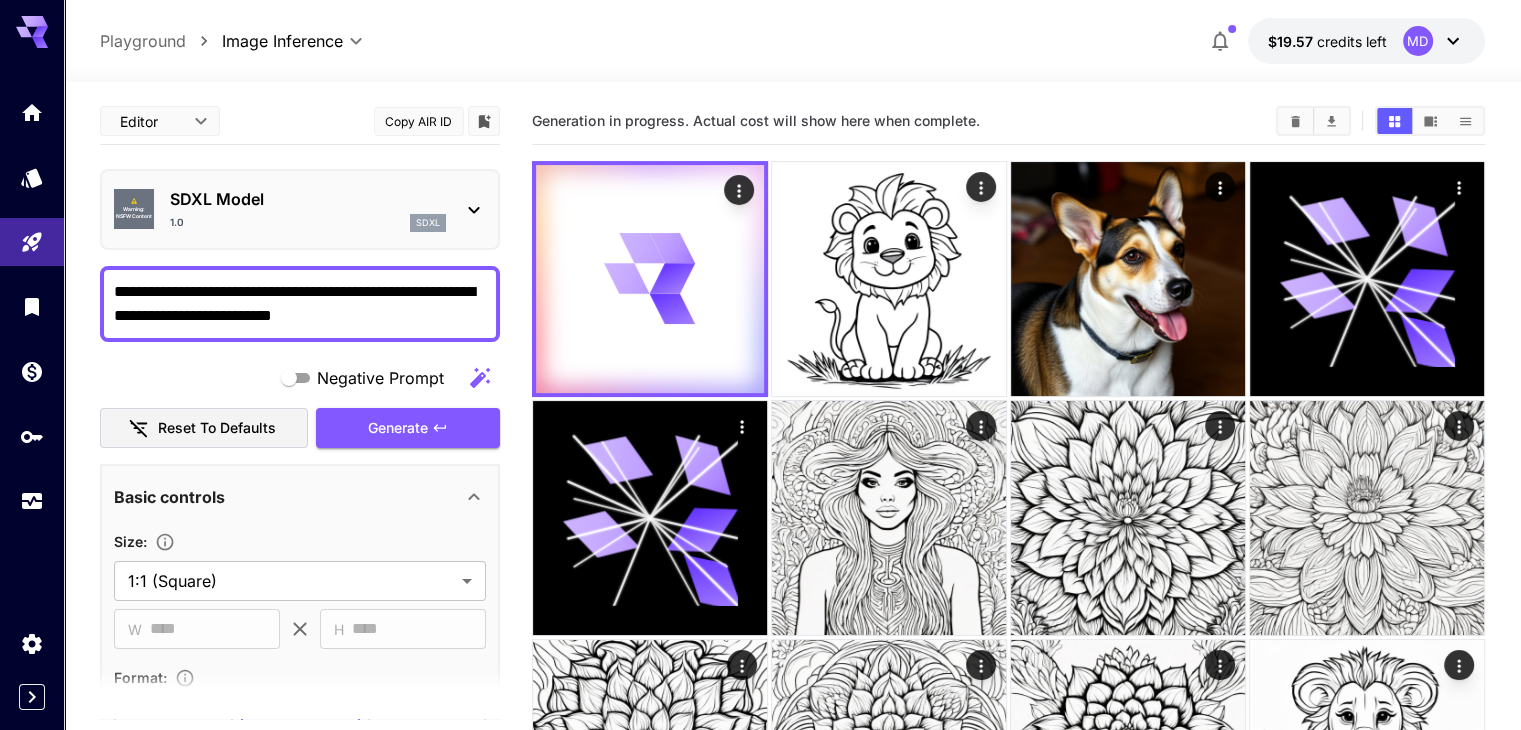 drag, startPoint x: 380, startPoint y: 427, endPoint x: 378, endPoint y: 497, distance: 70.028564 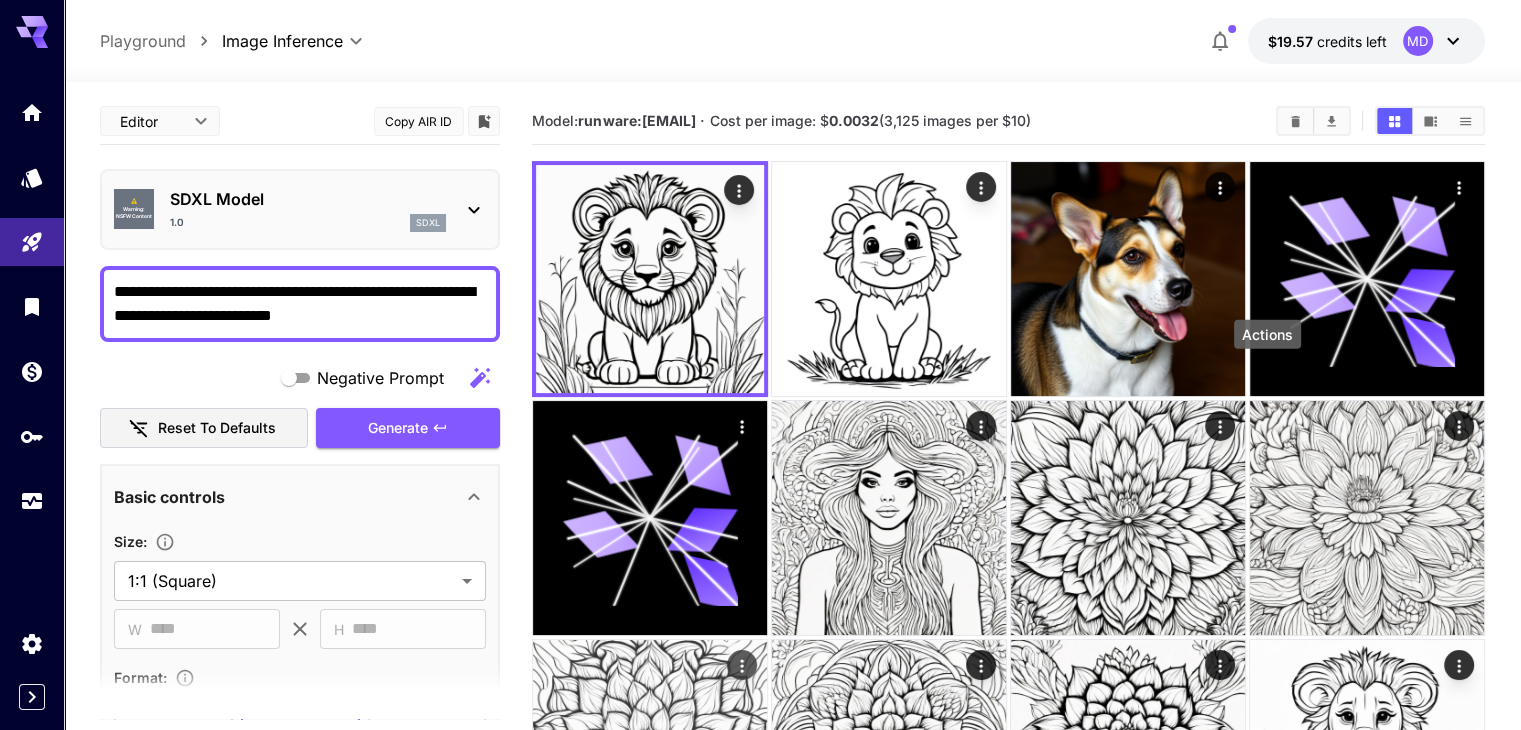 click 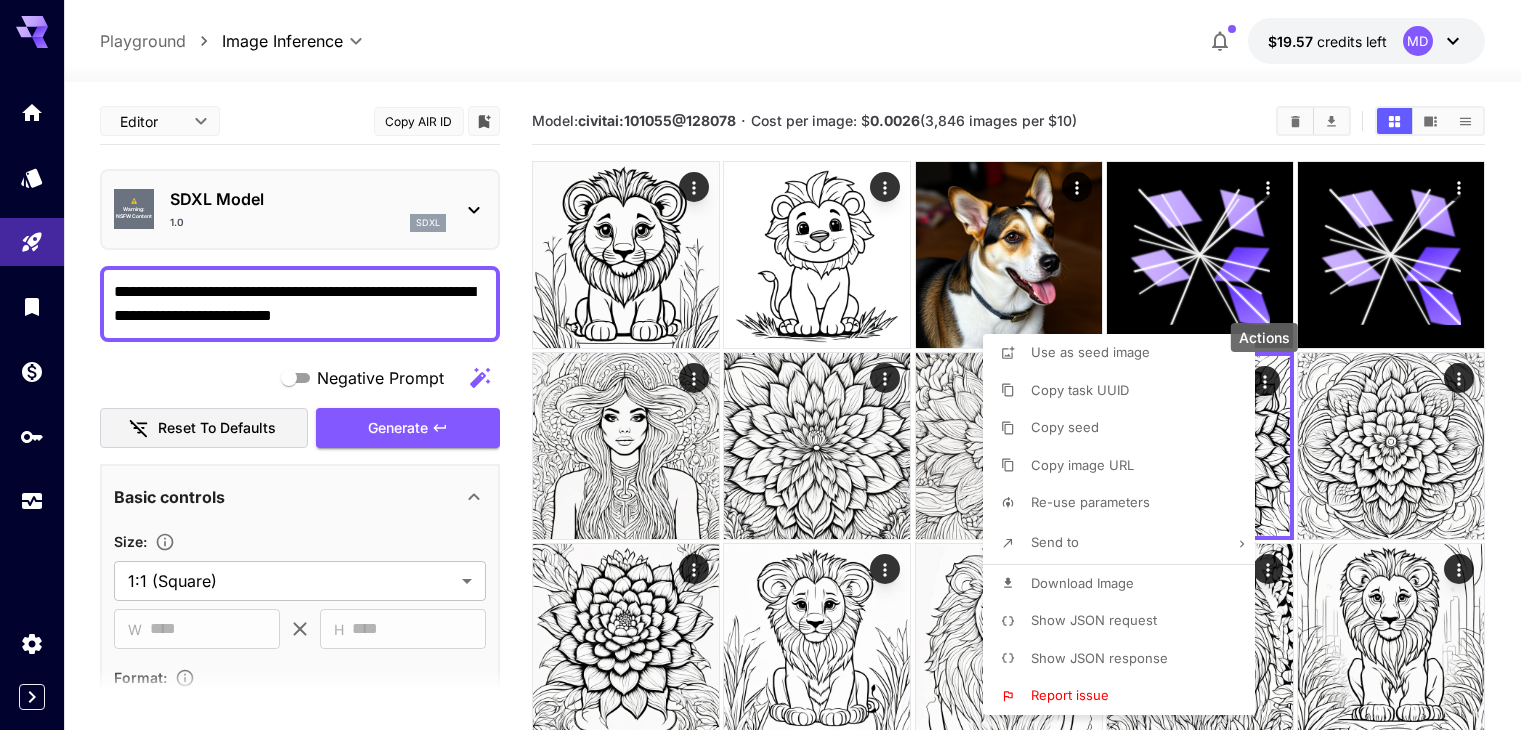 click on "Re-use parameters" at bounding box center (1090, 502) 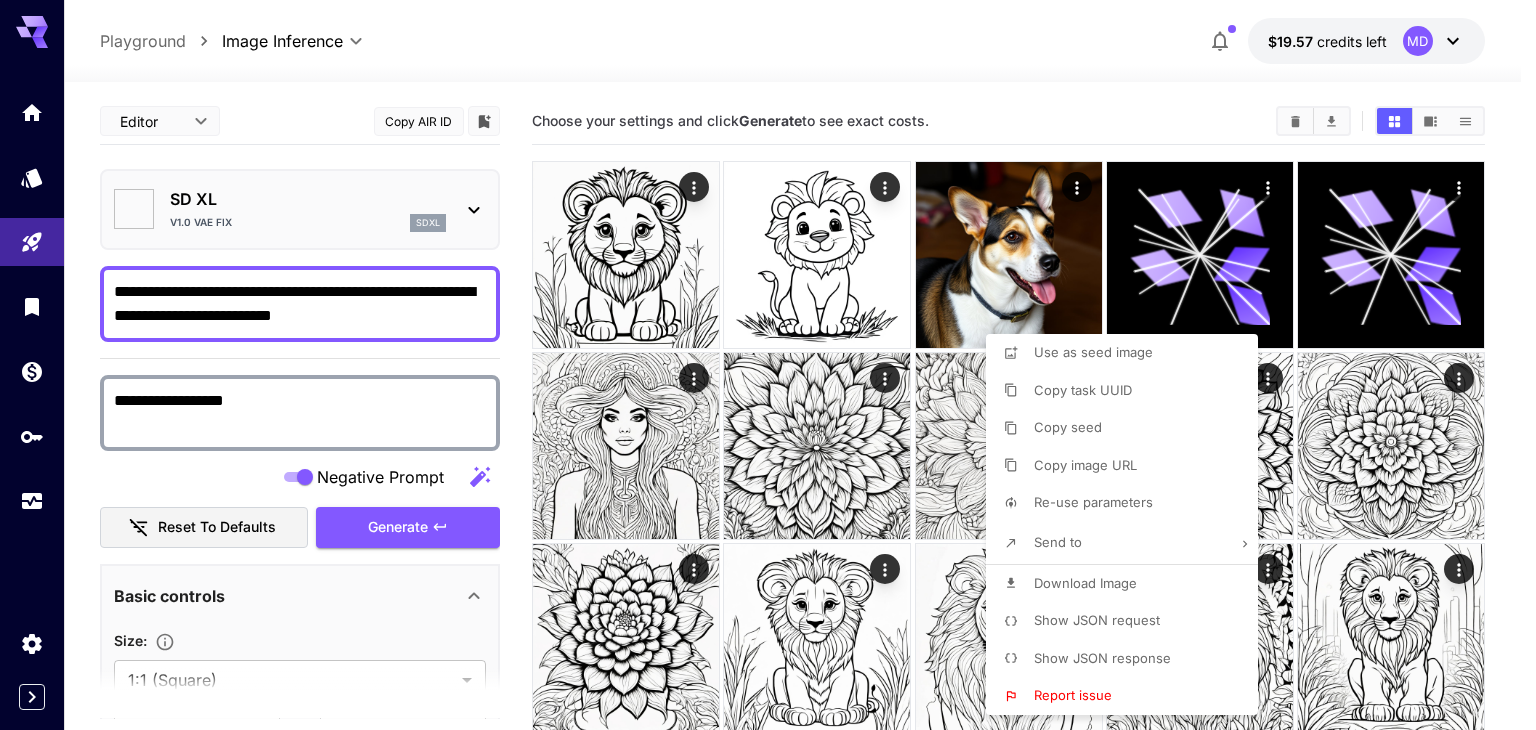 type on "**********" 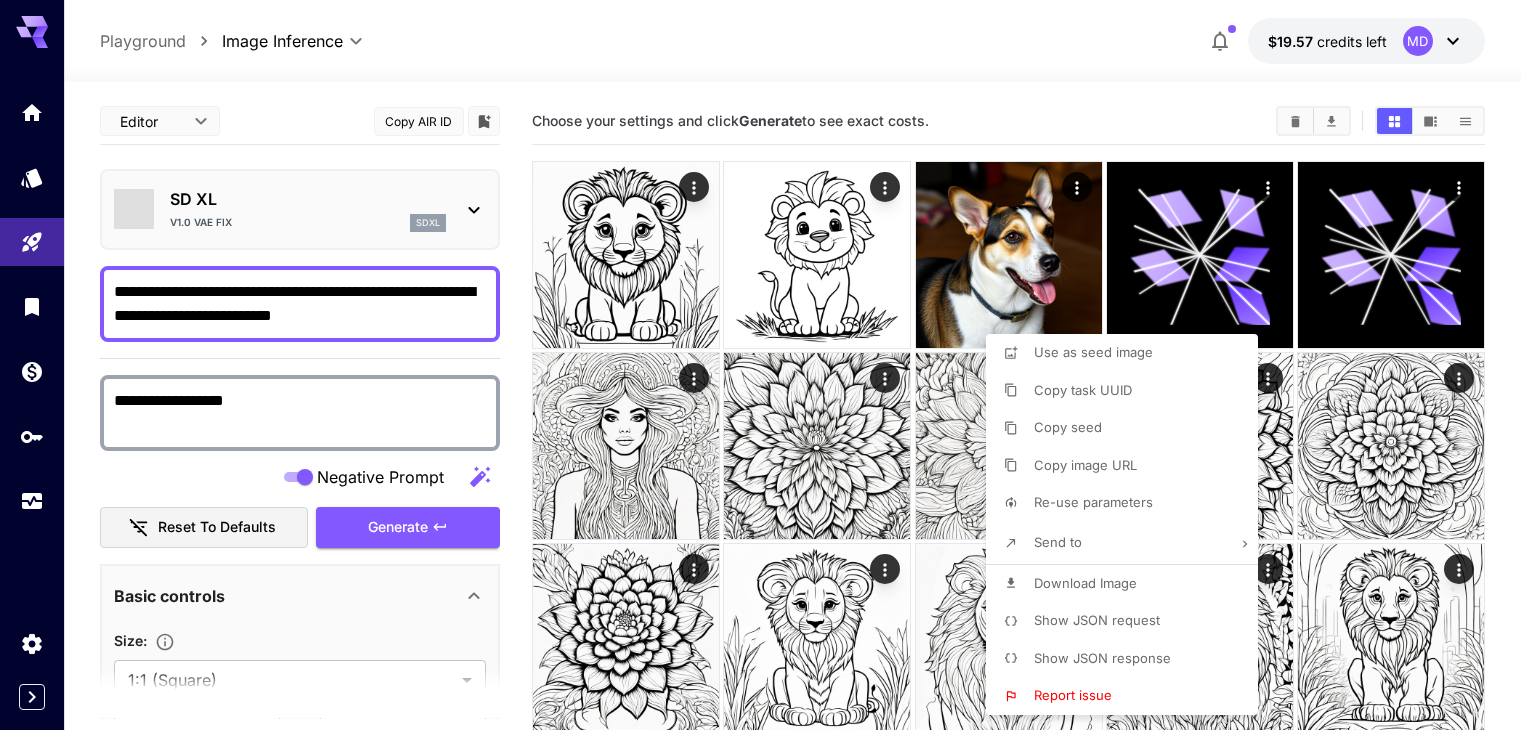 click at bounding box center (768, 365) 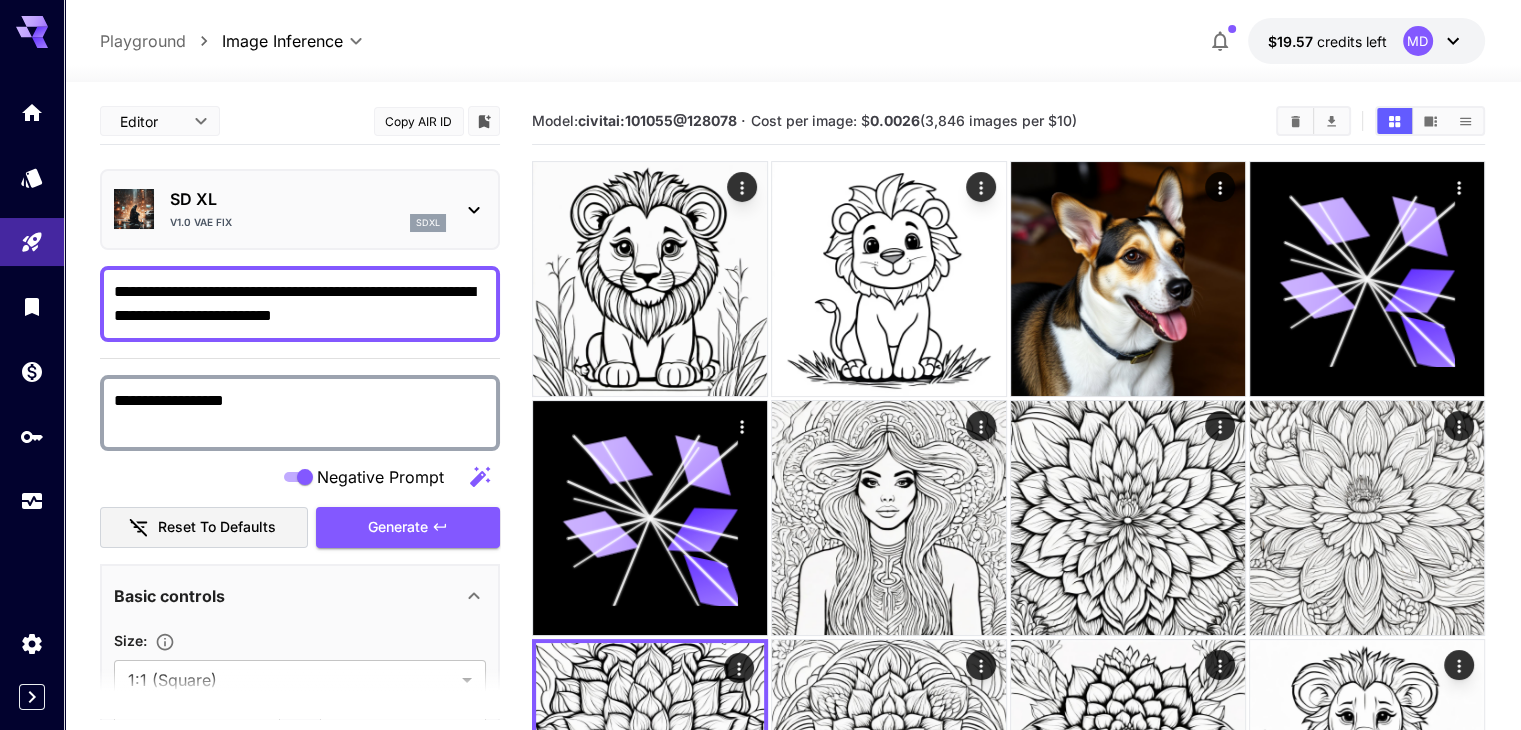 click on "Generate" at bounding box center (398, 527) 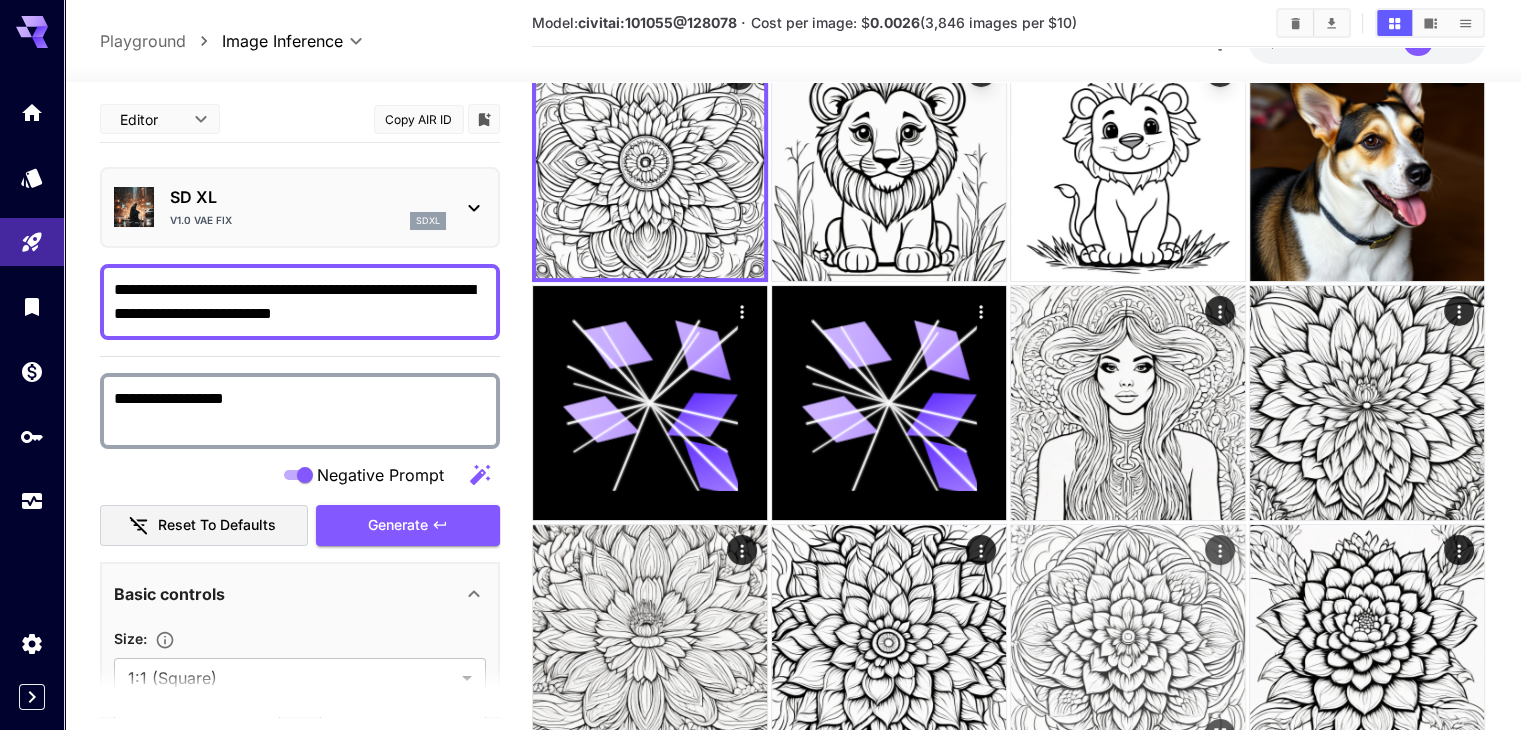 scroll, scrollTop: 0, scrollLeft: 0, axis: both 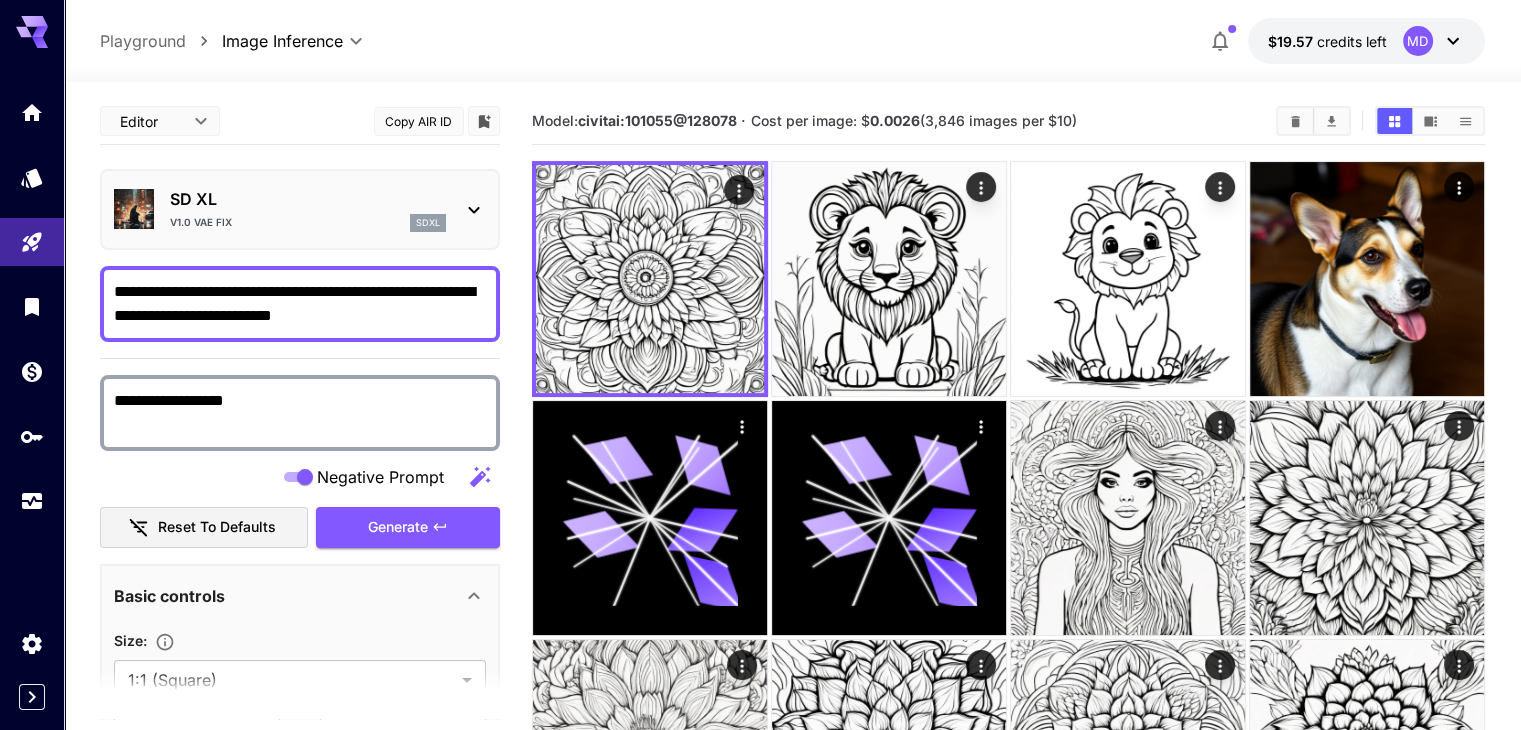 click on "**********" at bounding box center [792, 41] 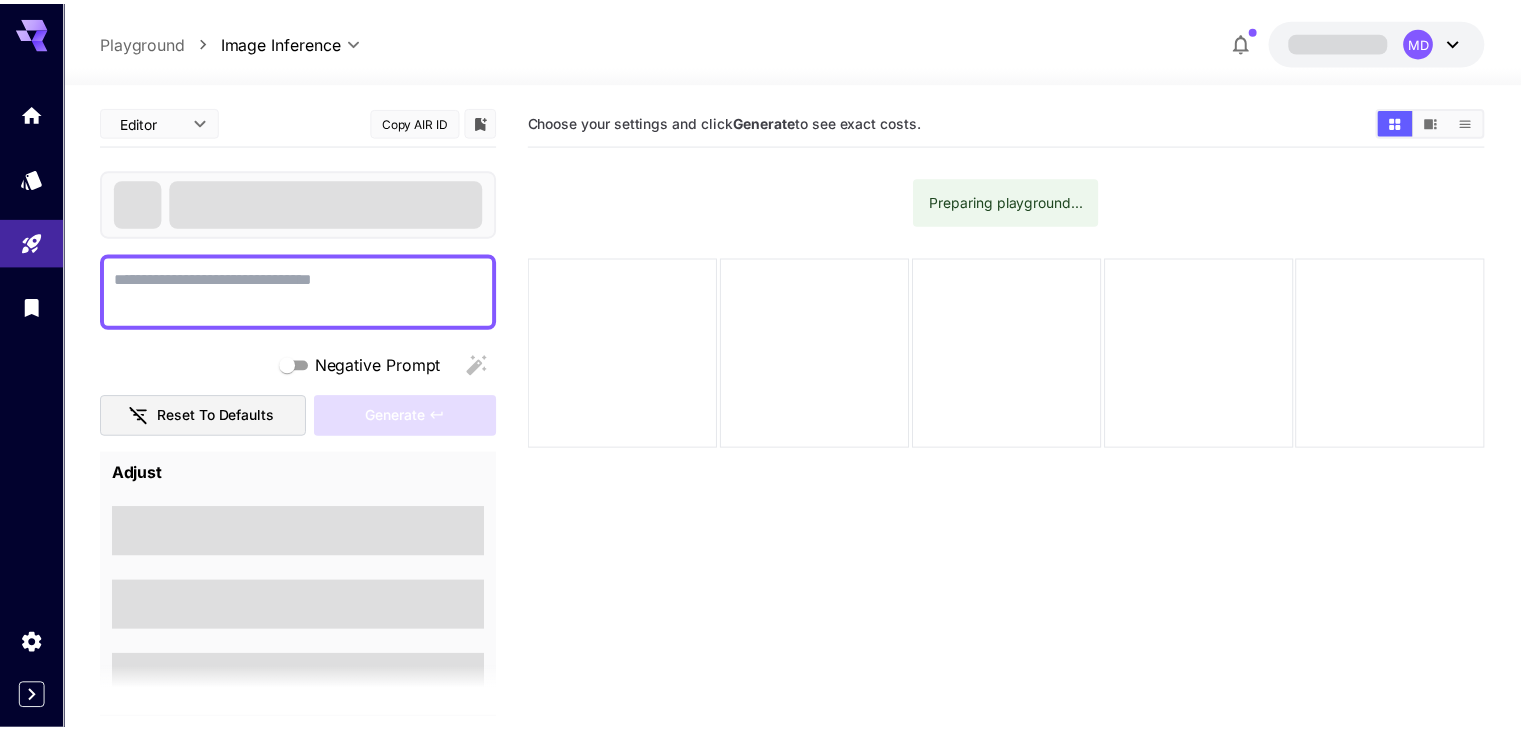 scroll, scrollTop: 0, scrollLeft: 0, axis: both 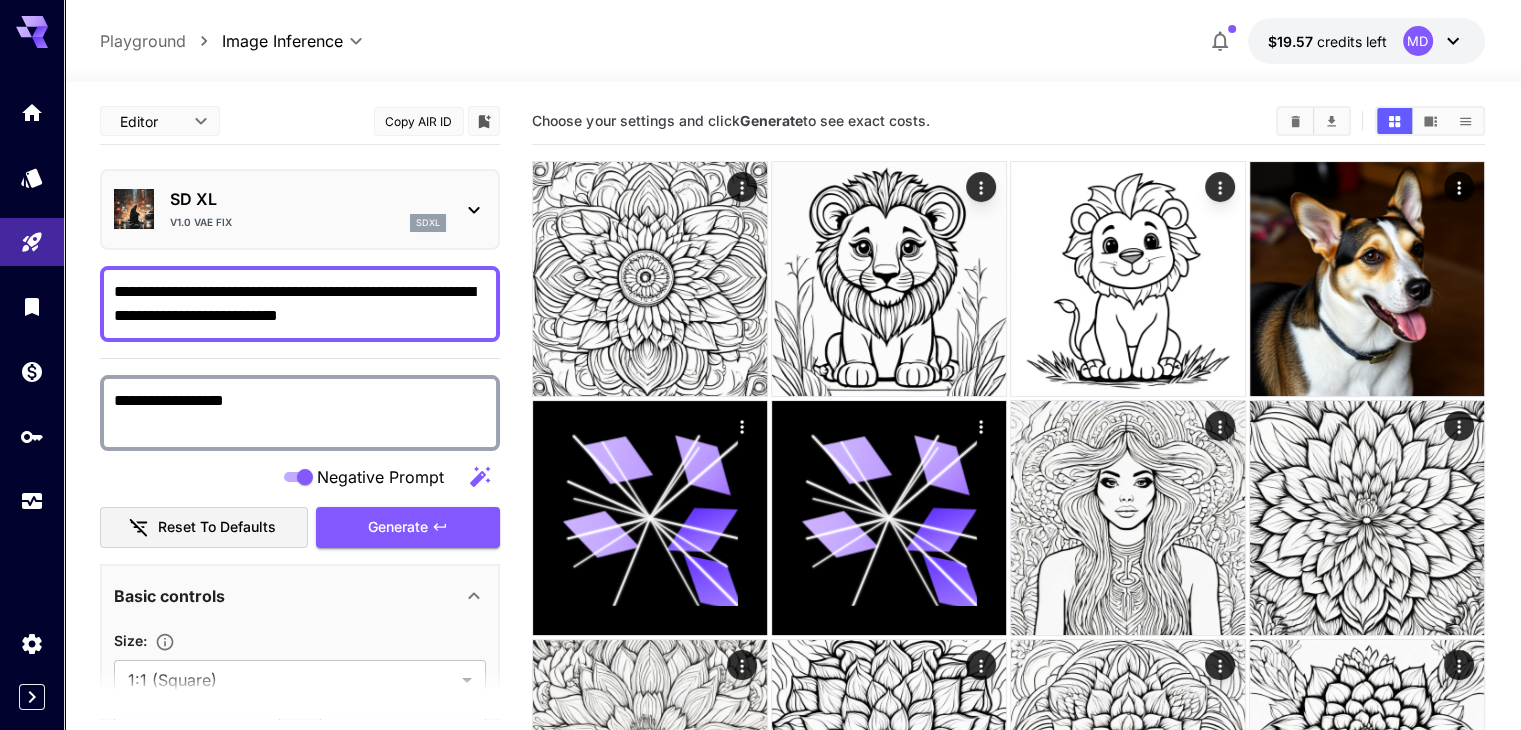 click 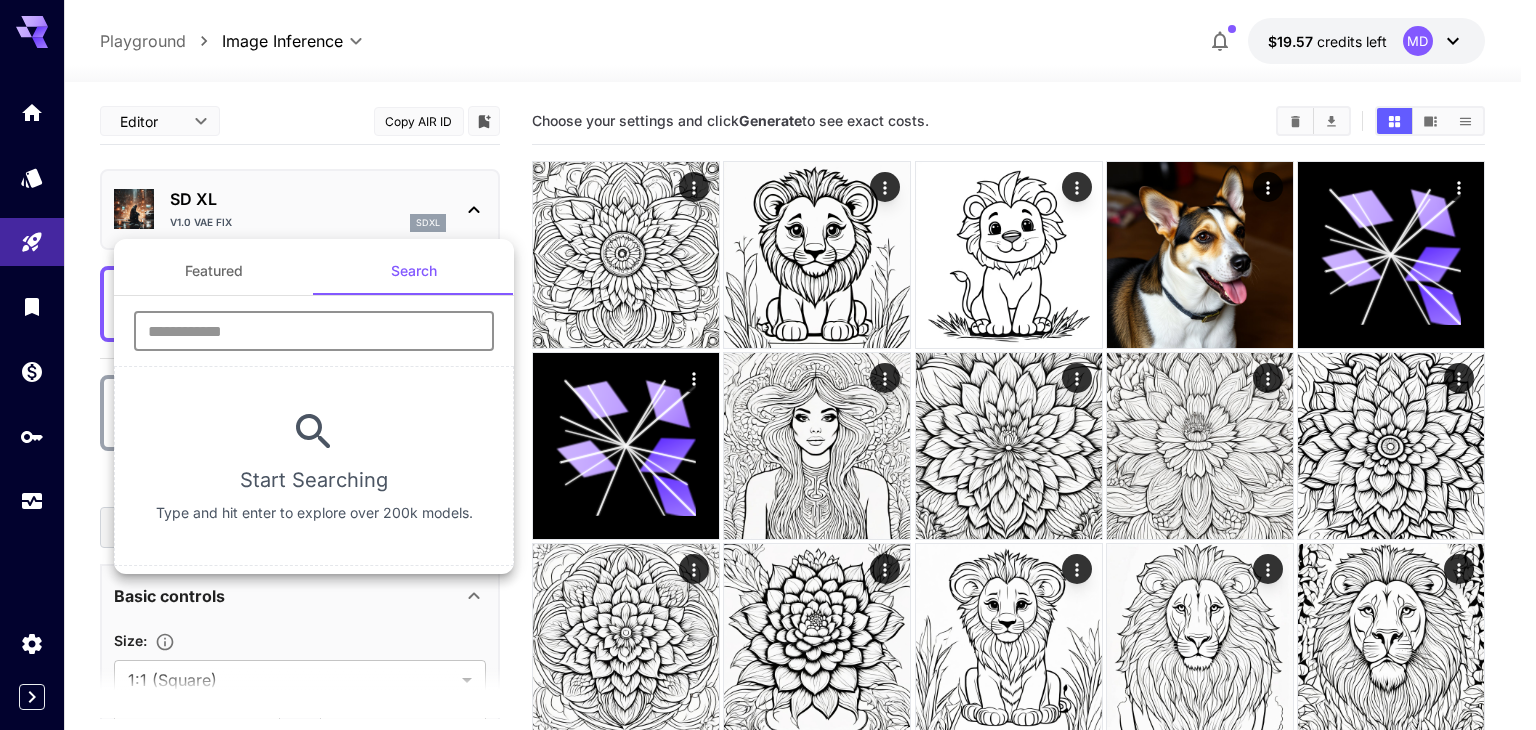 click at bounding box center (314, 331) 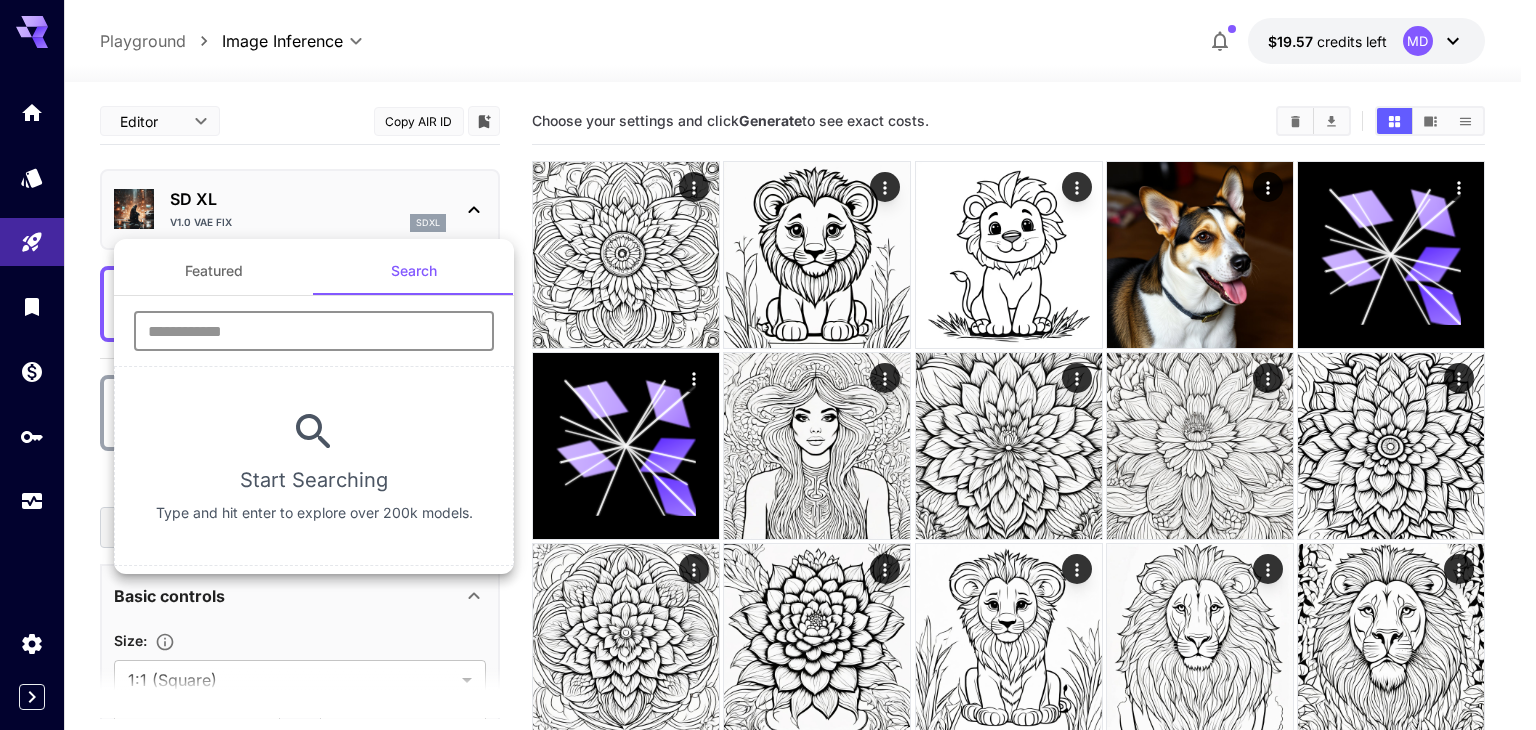 paste on "**********" 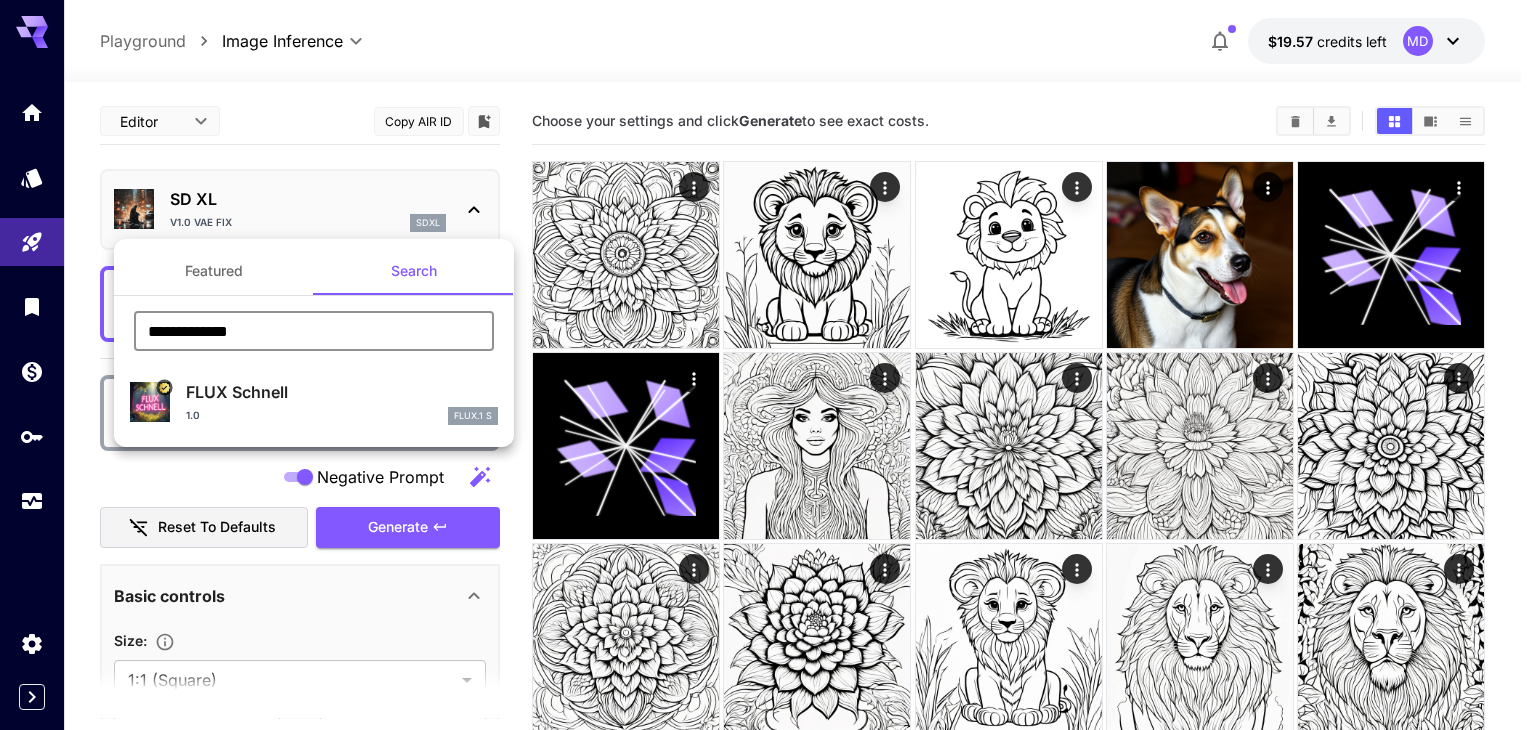 type on "**********" 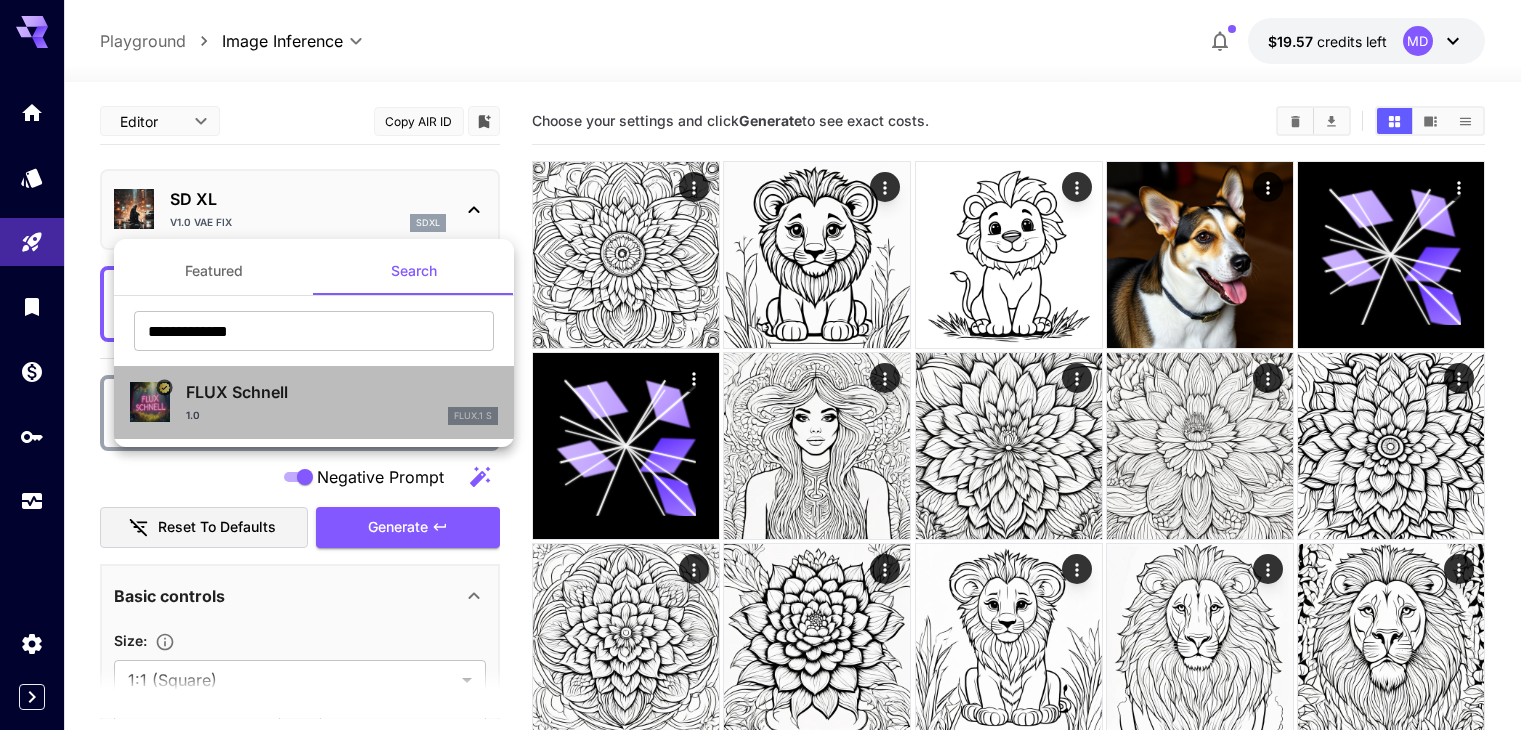 click on "FLUX Schnell" at bounding box center [342, 392] 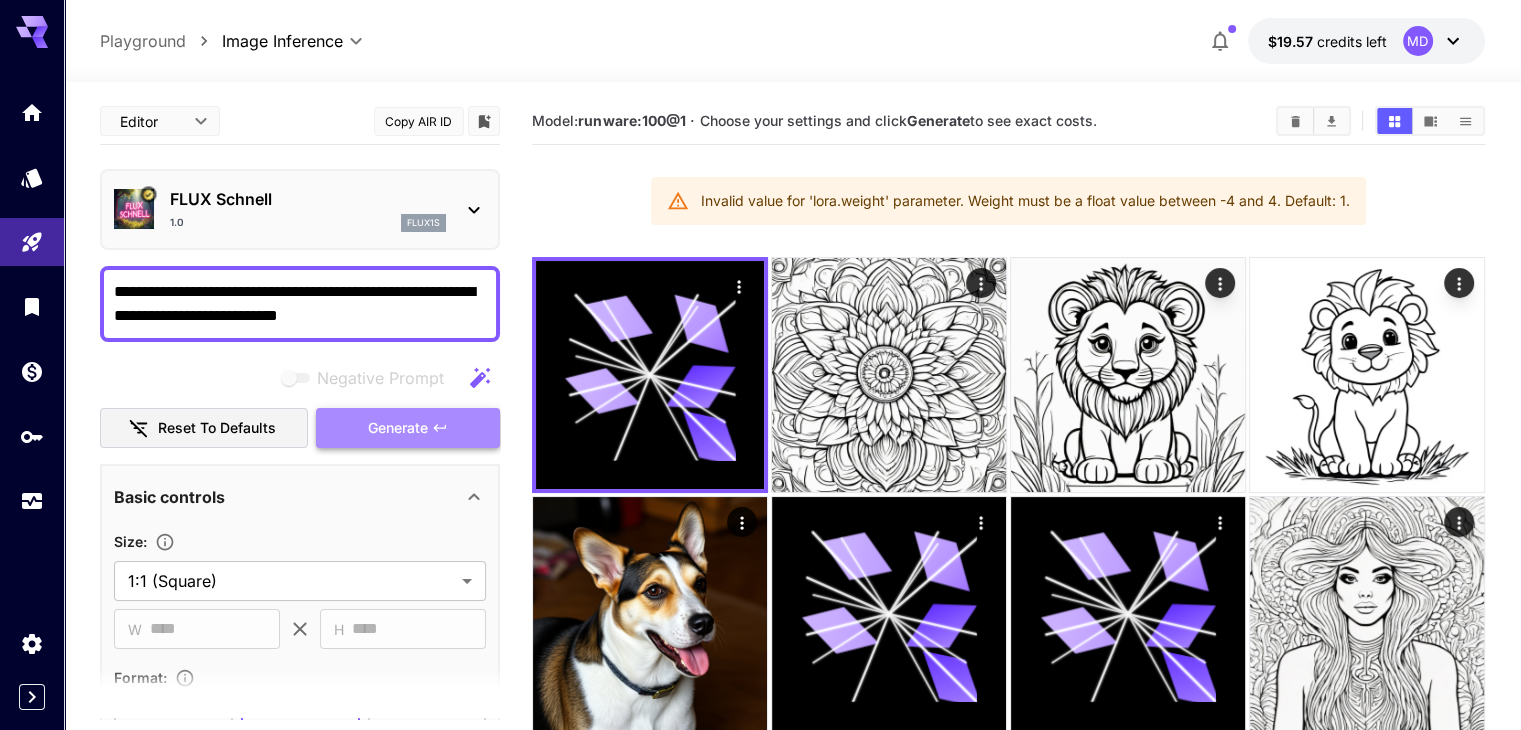 click on "Generate" at bounding box center [398, 428] 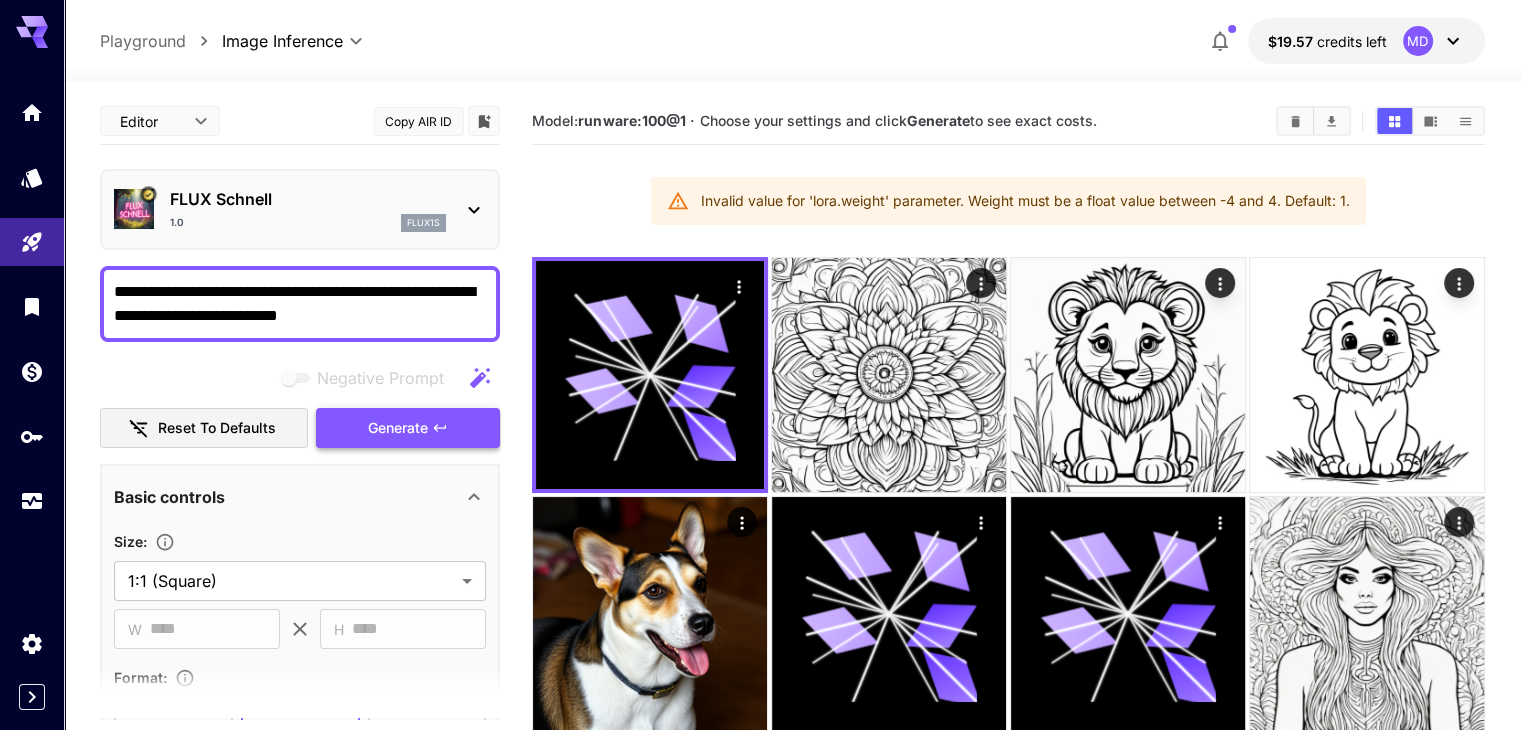 click on "Generate" at bounding box center (398, 428) 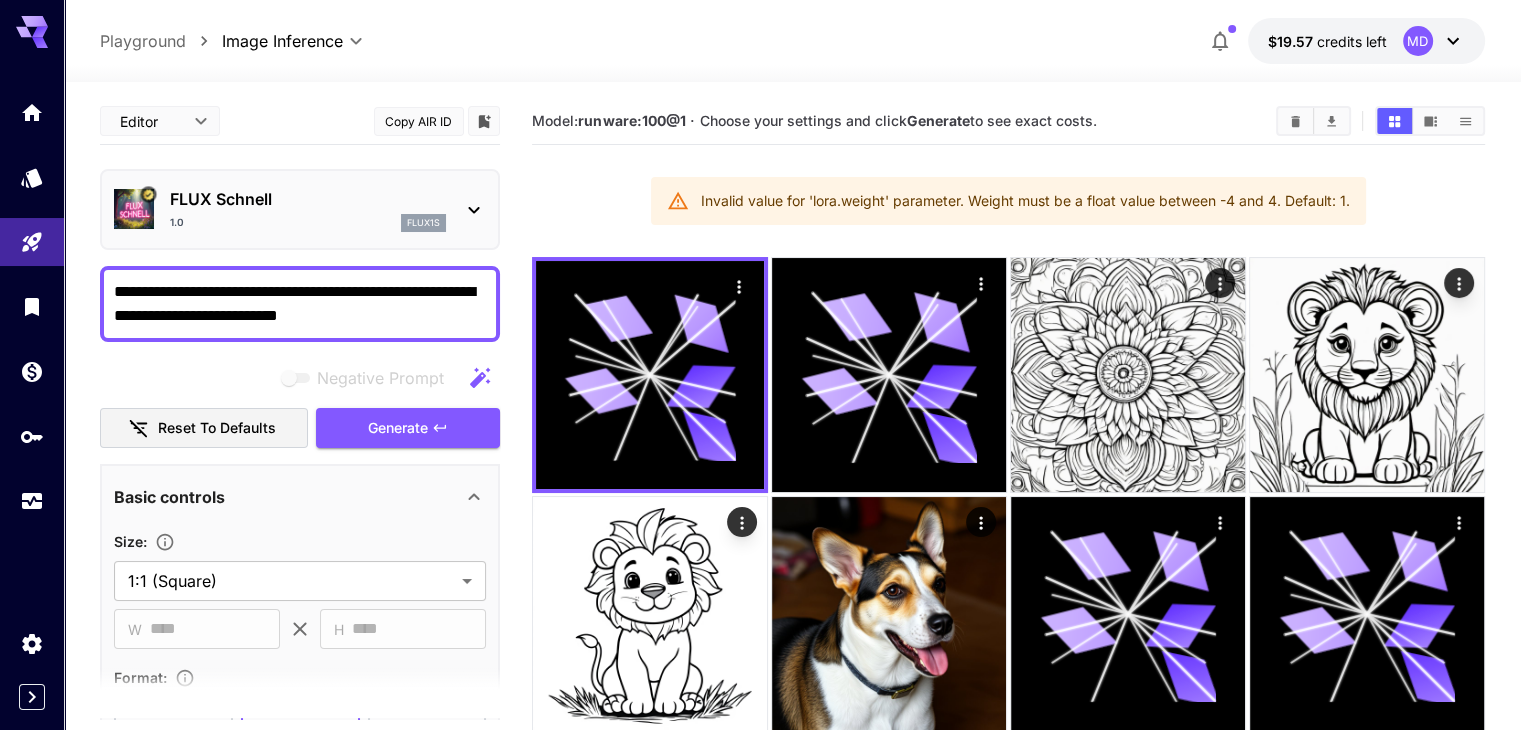 click on "Reset to defaults" at bounding box center (204, 428) 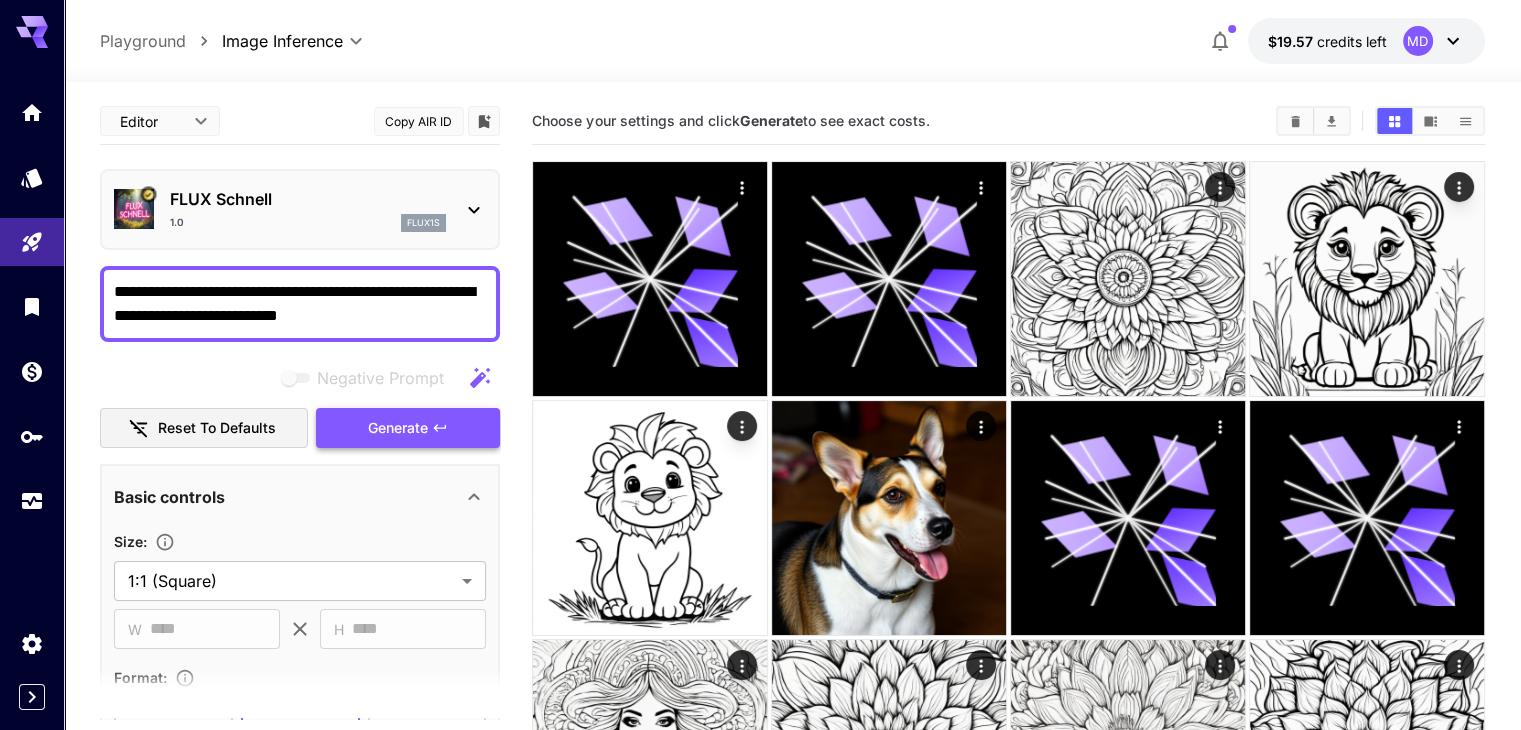 click on "Generate" at bounding box center [408, 428] 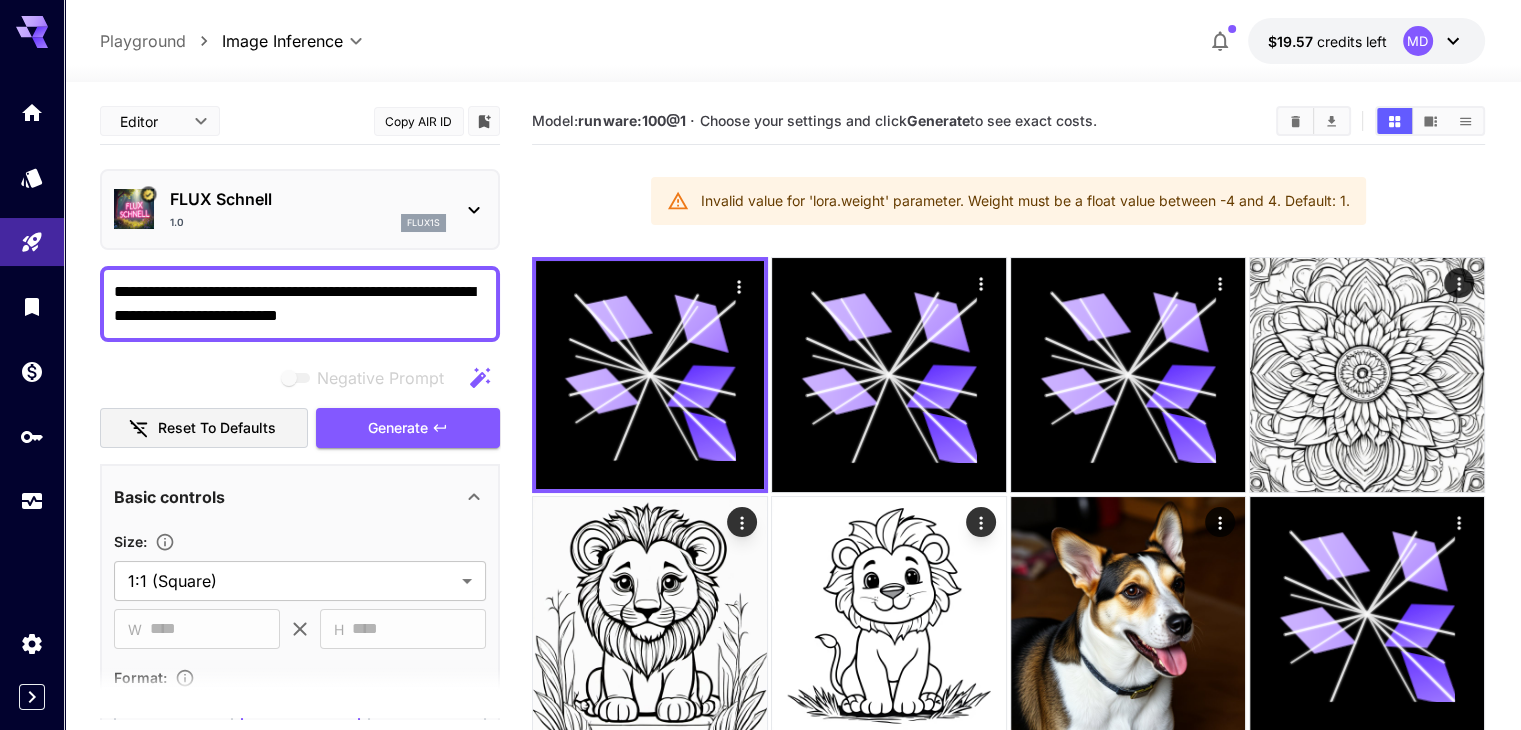 click 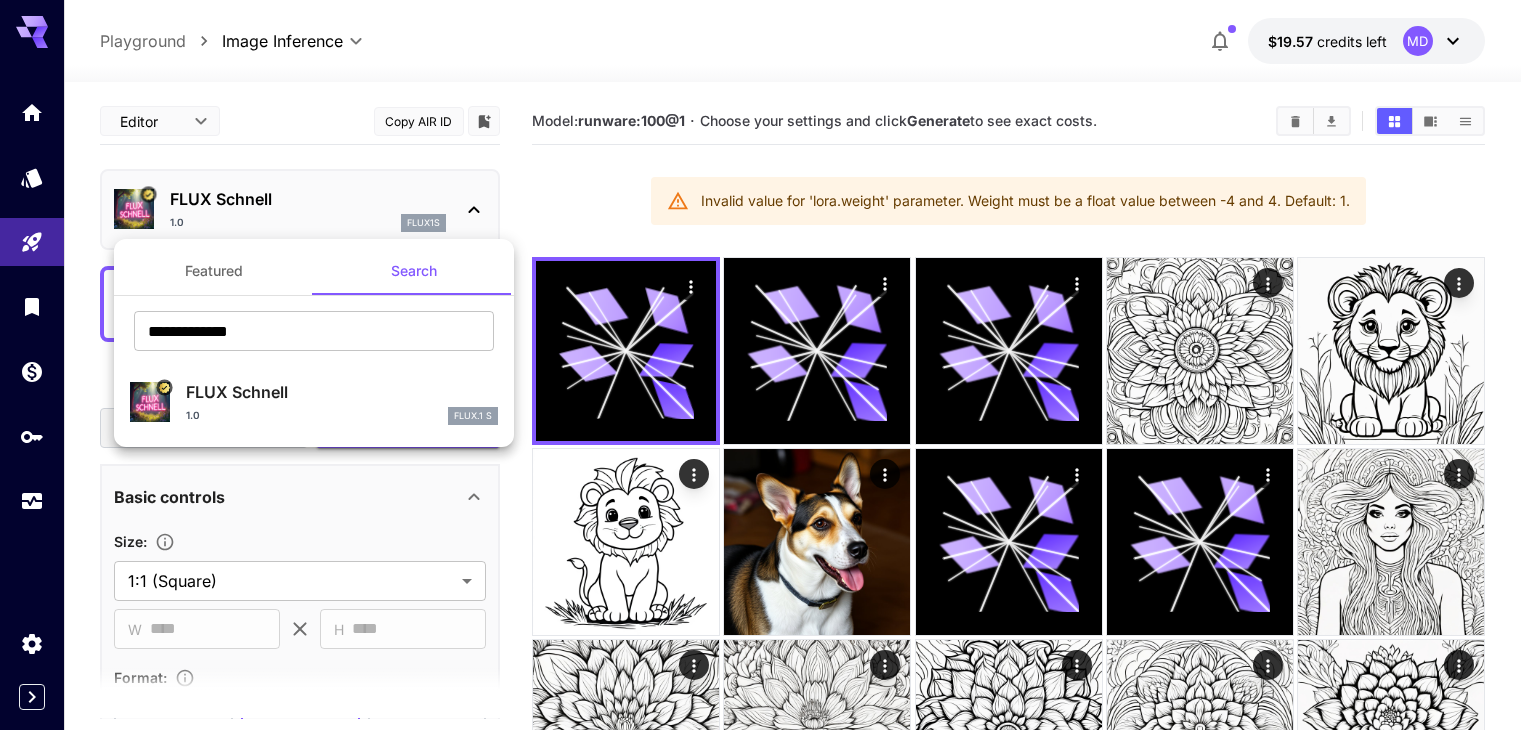 click at bounding box center (768, 365) 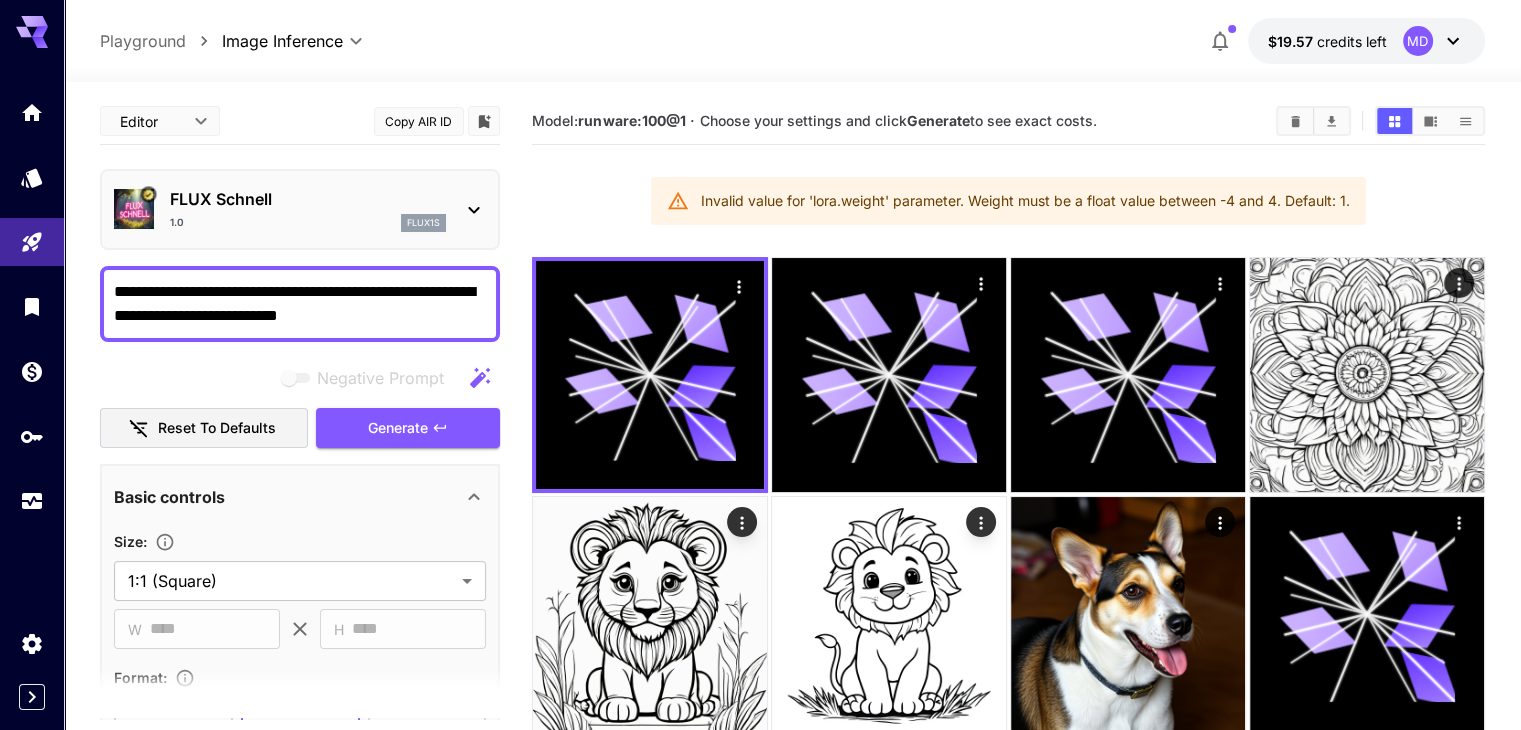 click on "**********" at bounding box center (792, 1153) 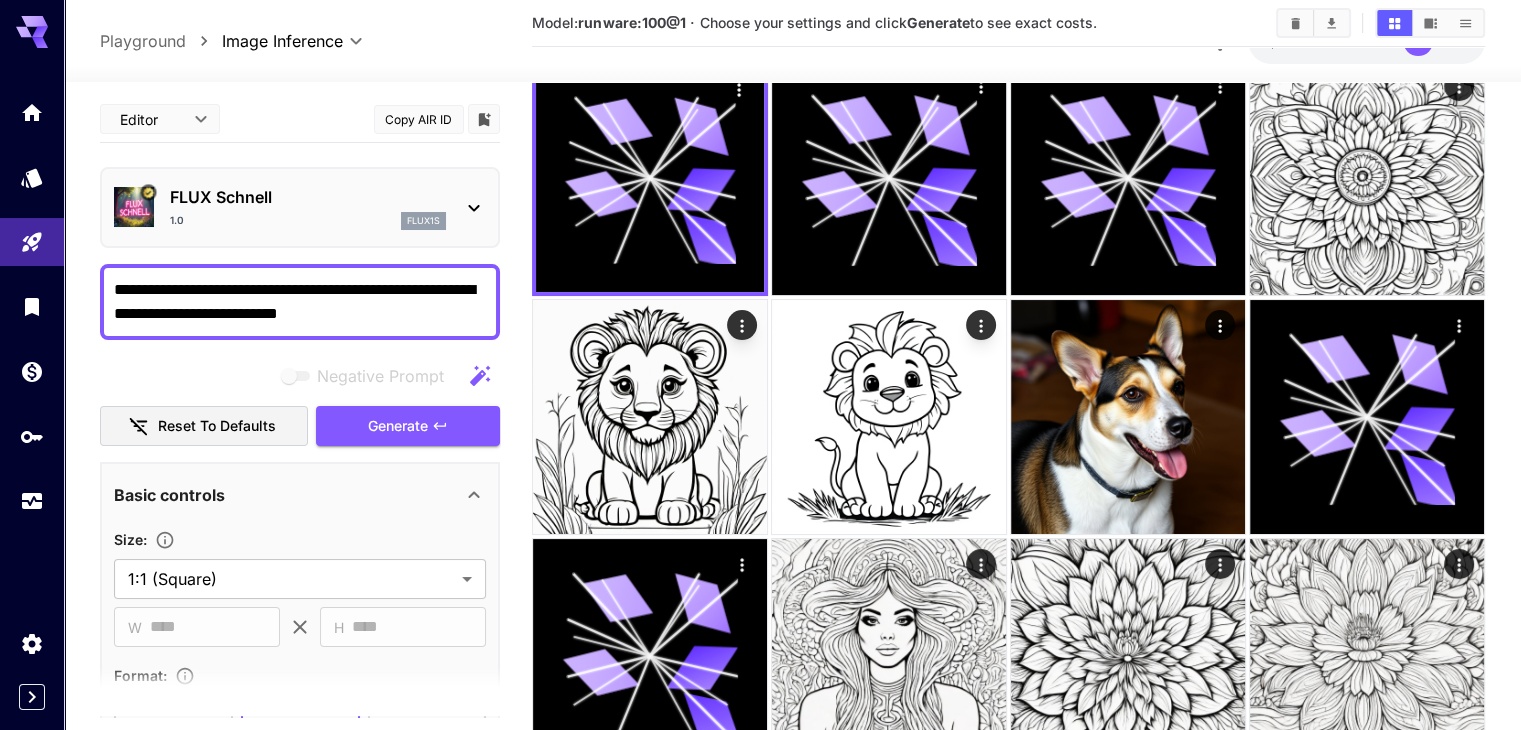 scroll, scrollTop: 200, scrollLeft: 0, axis: vertical 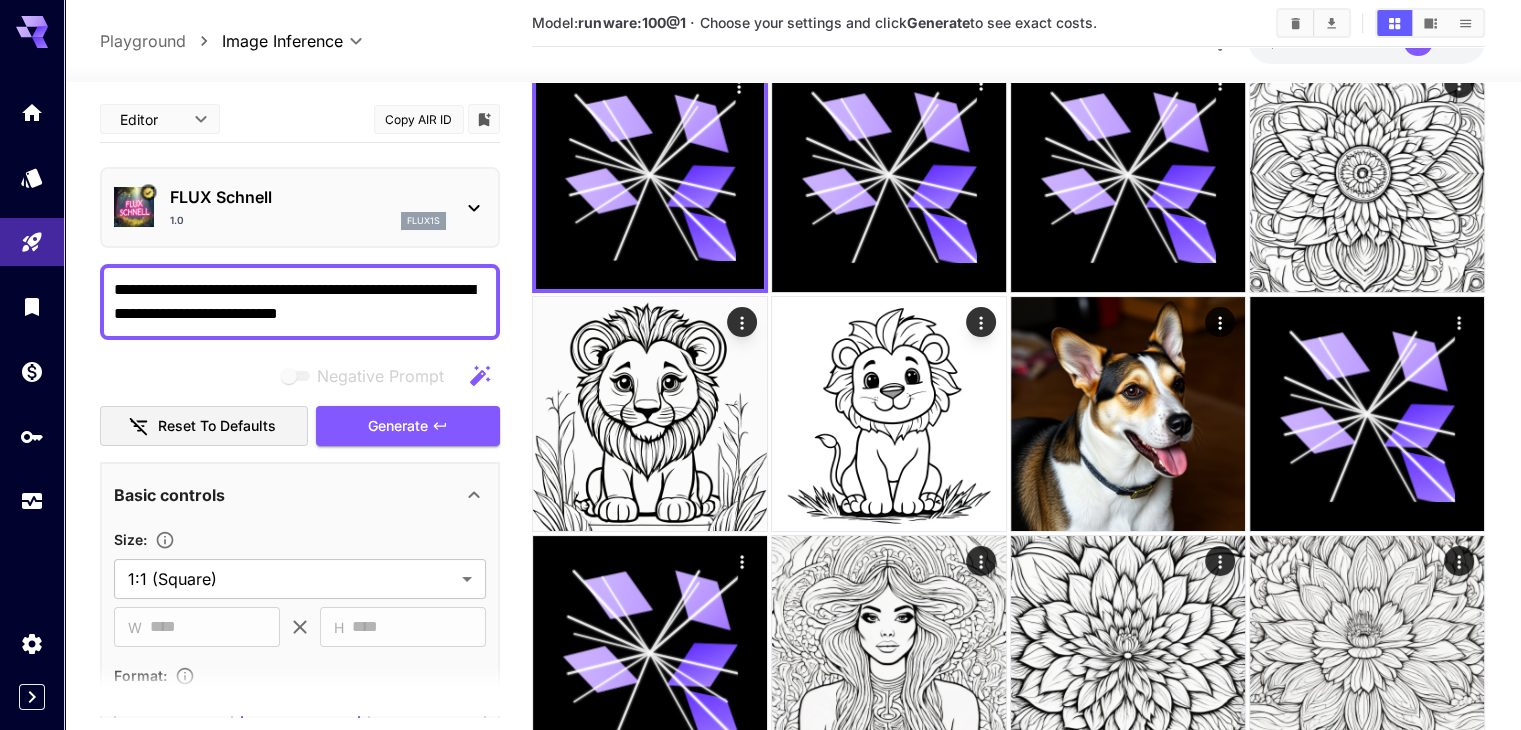 click at bounding box center [792, 70] 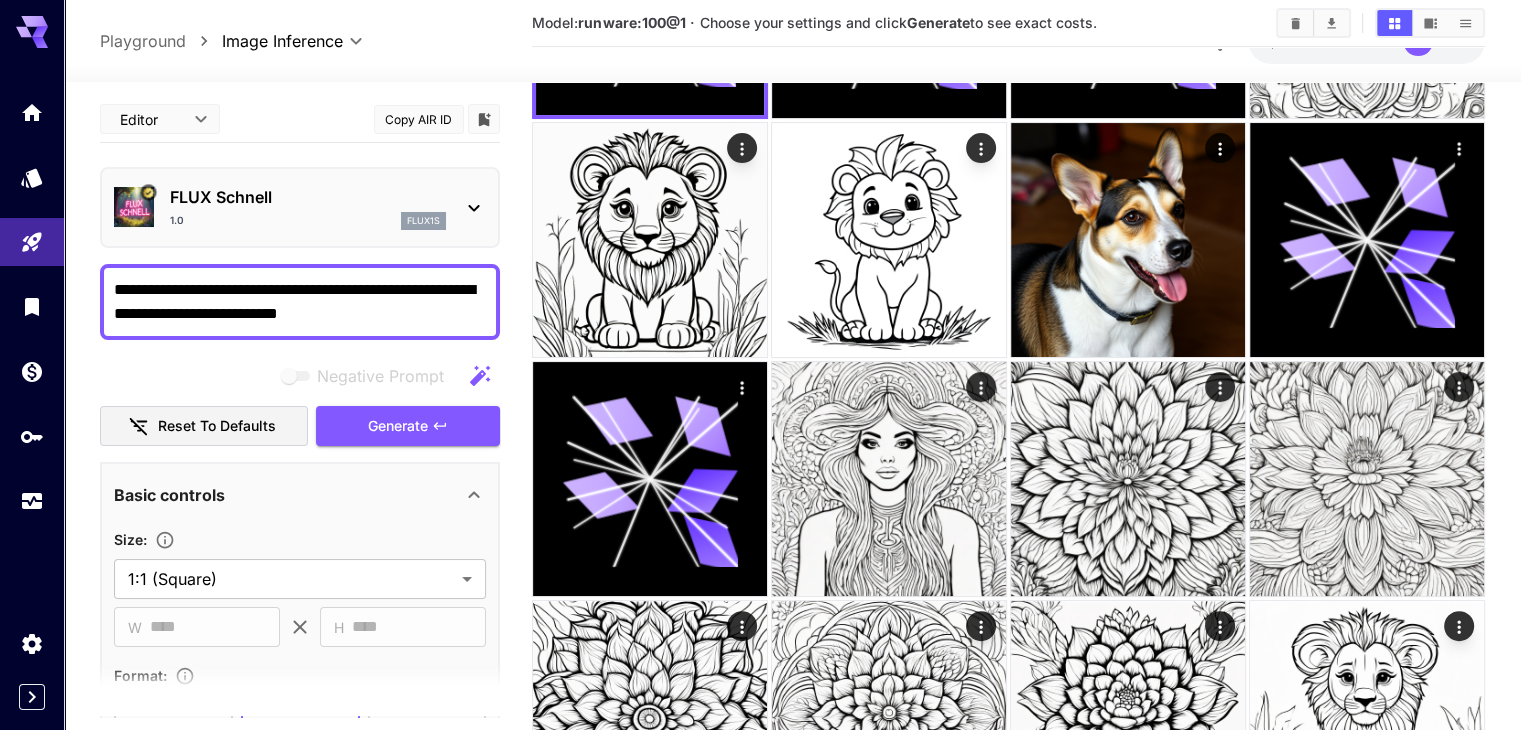 scroll, scrollTop: 500, scrollLeft: 0, axis: vertical 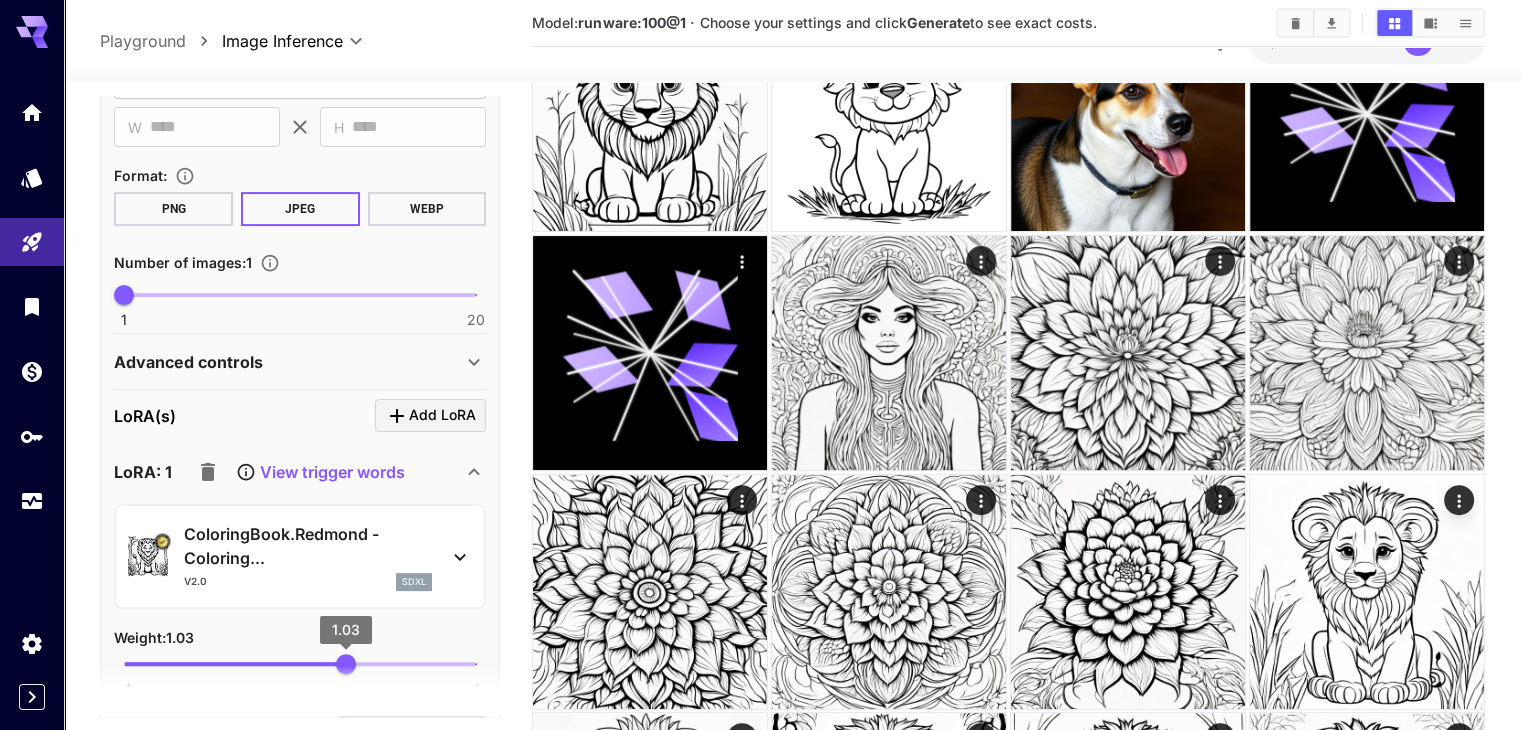 click on "1.03" at bounding box center (346, 664) 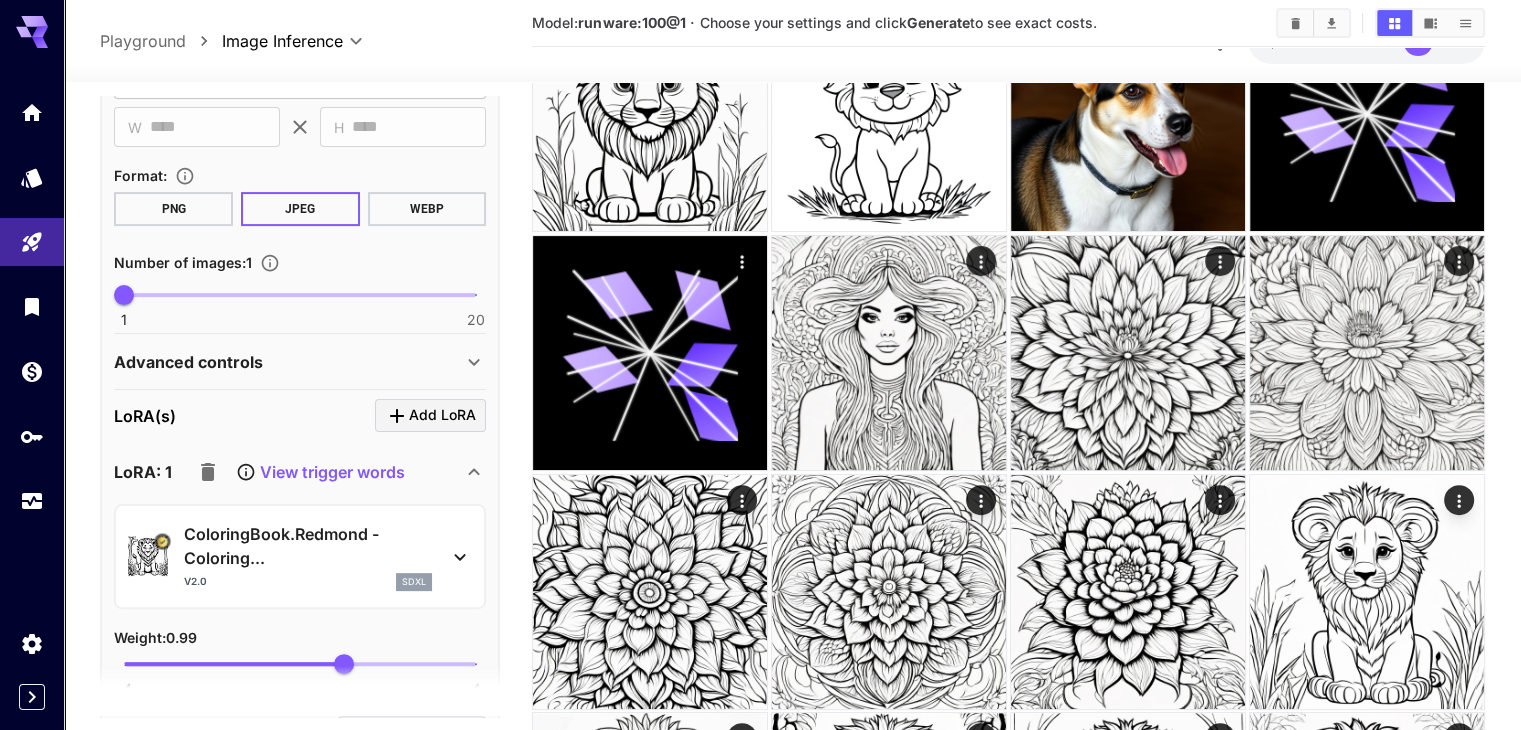 click on "Weight :  0.99" at bounding box center [155, 637] 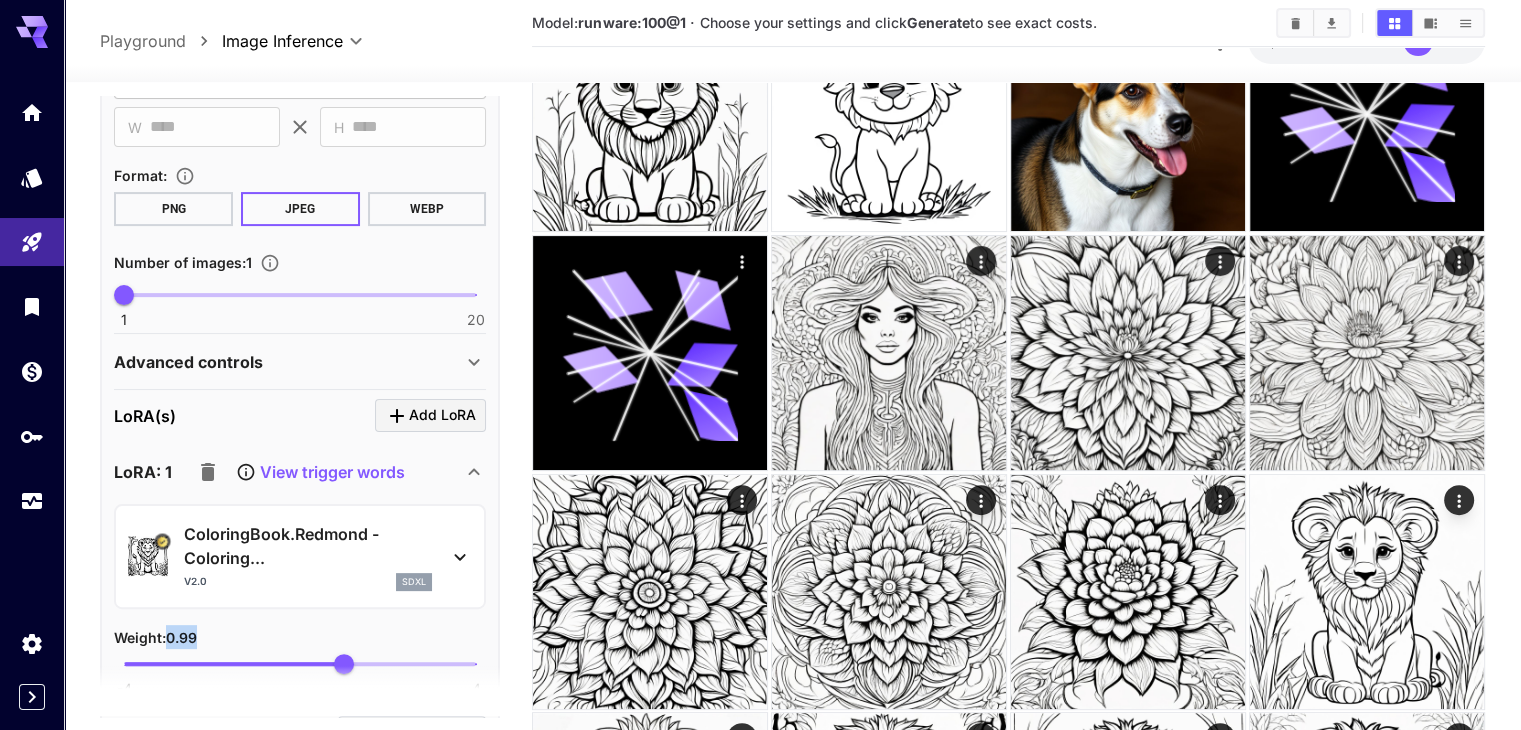click on "Weight :  0.99" at bounding box center [155, 637] 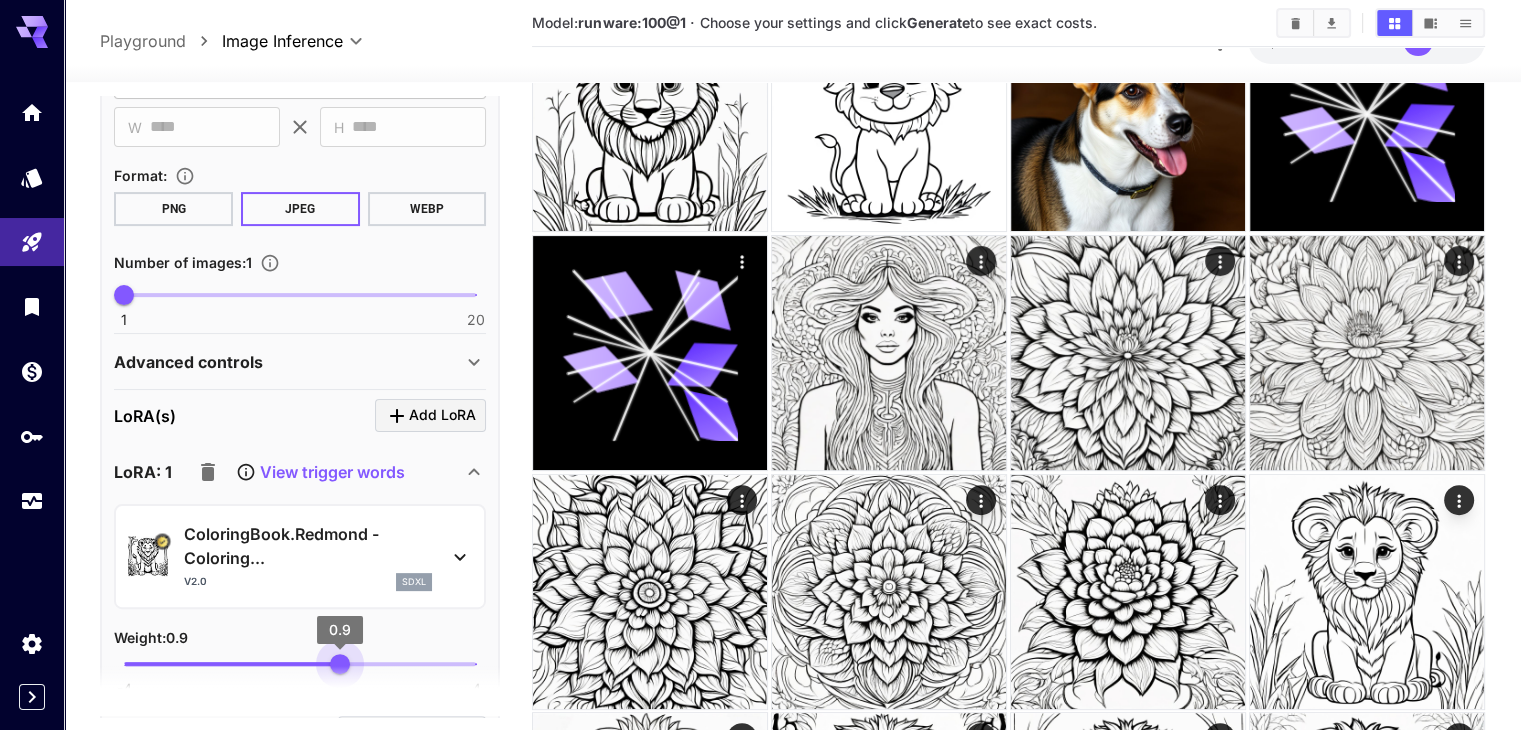 click on "0.9" at bounding box center [340, 664] 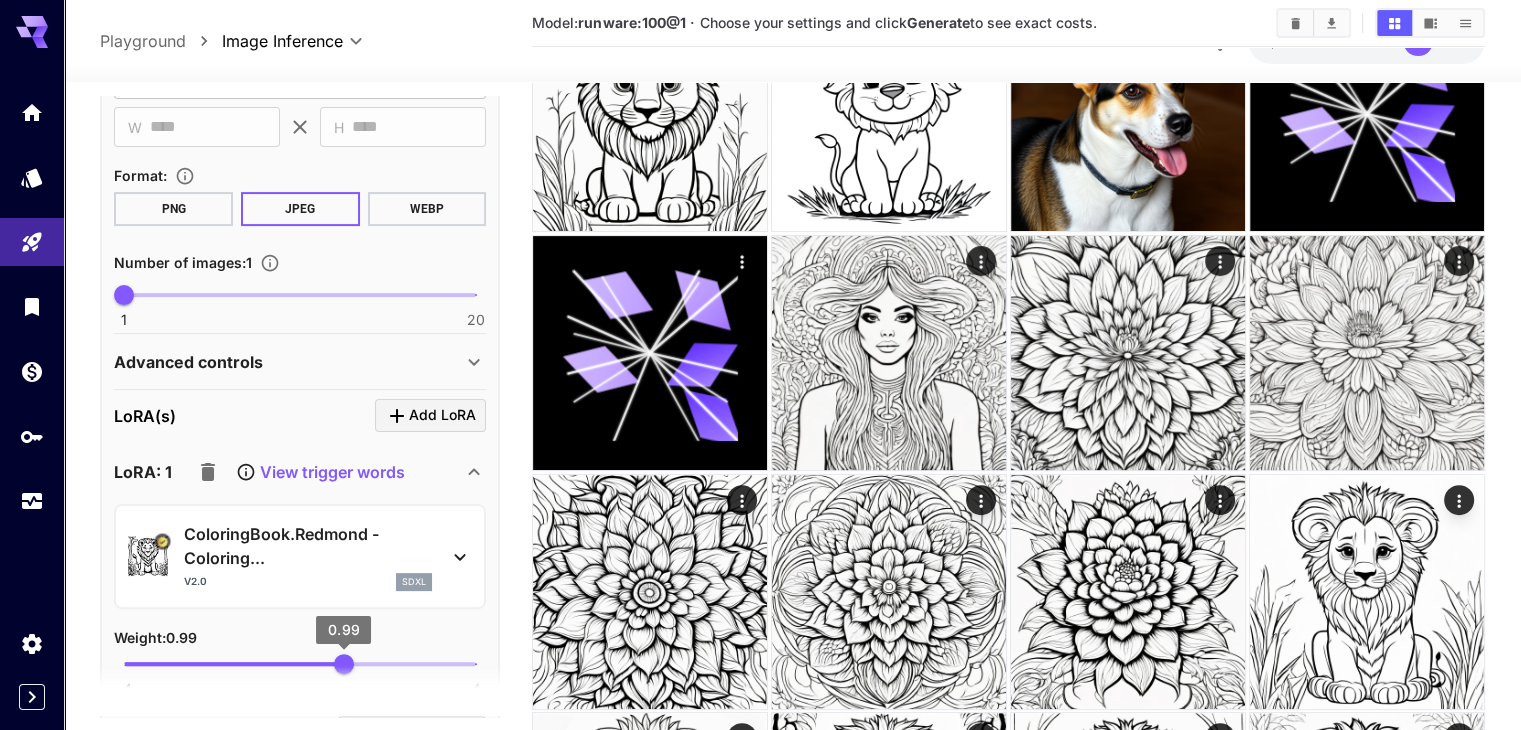 type on "*" 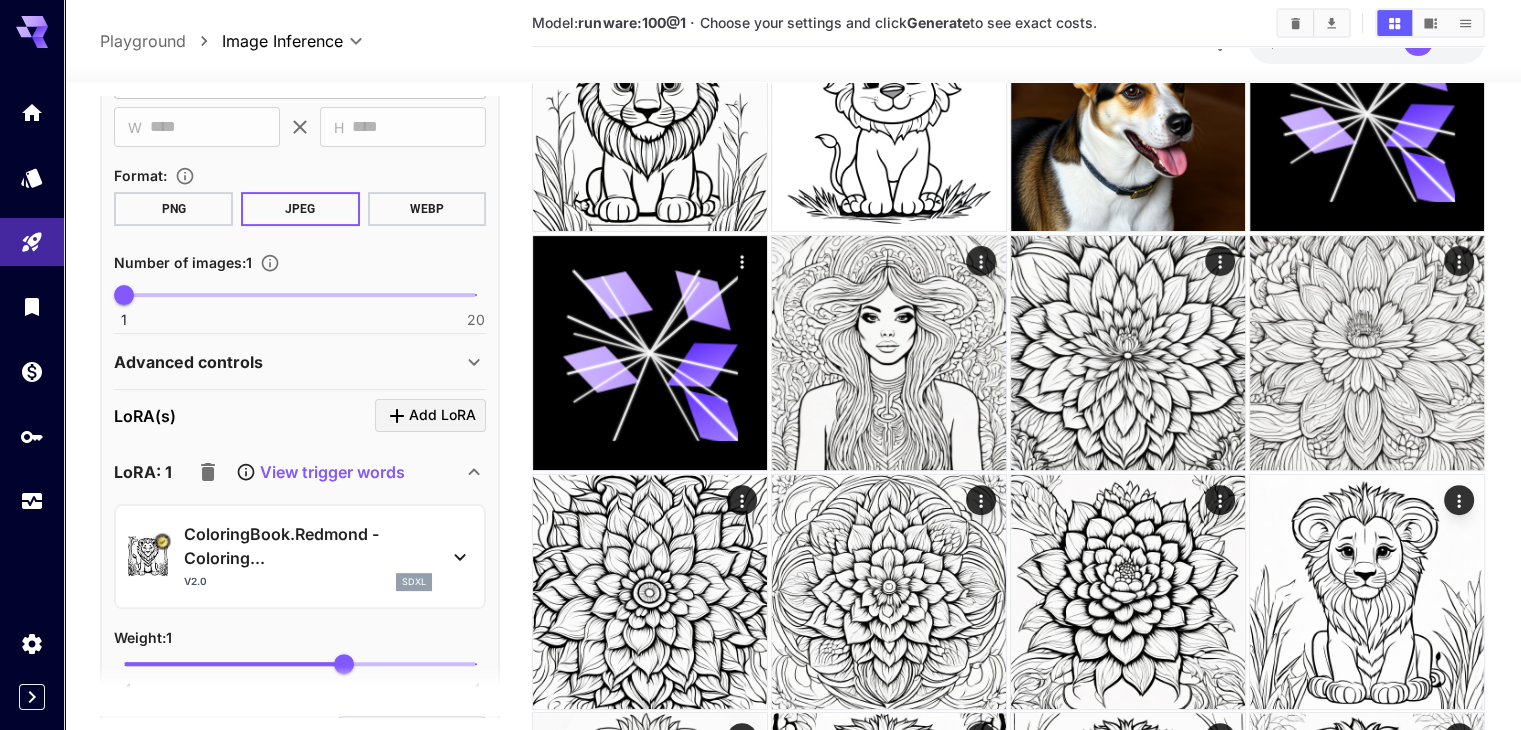click at bounding box center [300, 692] 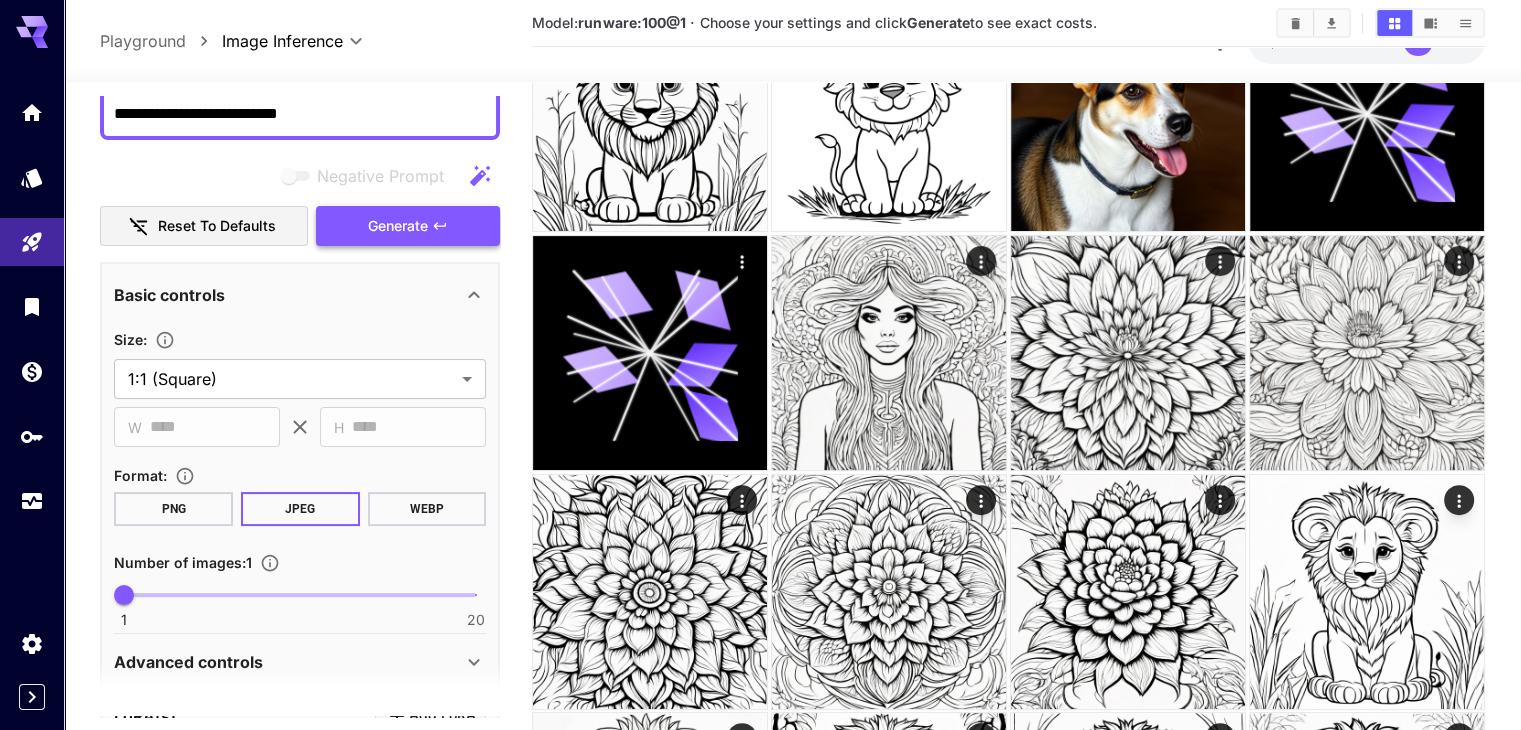 click on "Generate" at bounding box center [398, 226] 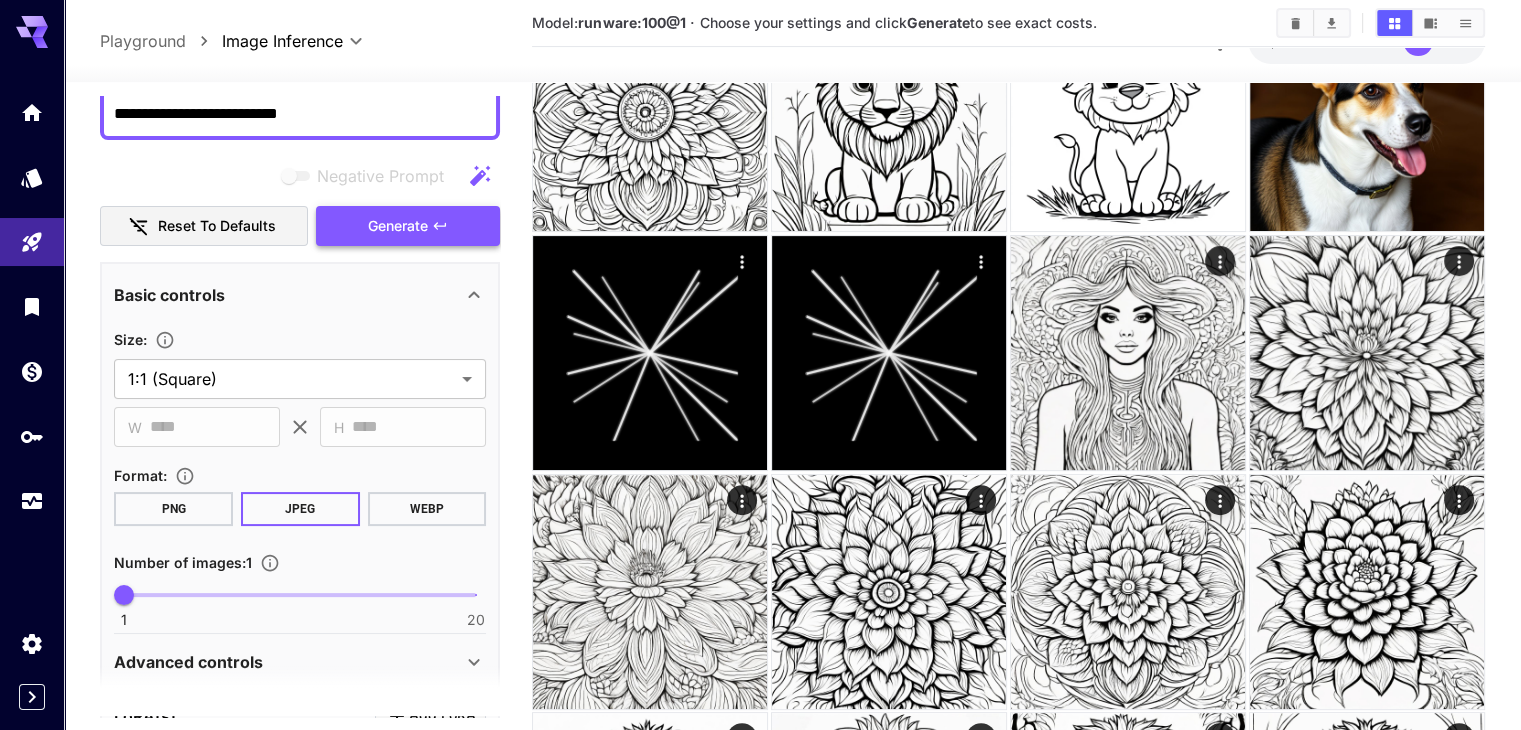 scroll, scrollTop: 0, scrollLeft: 0, axis: both 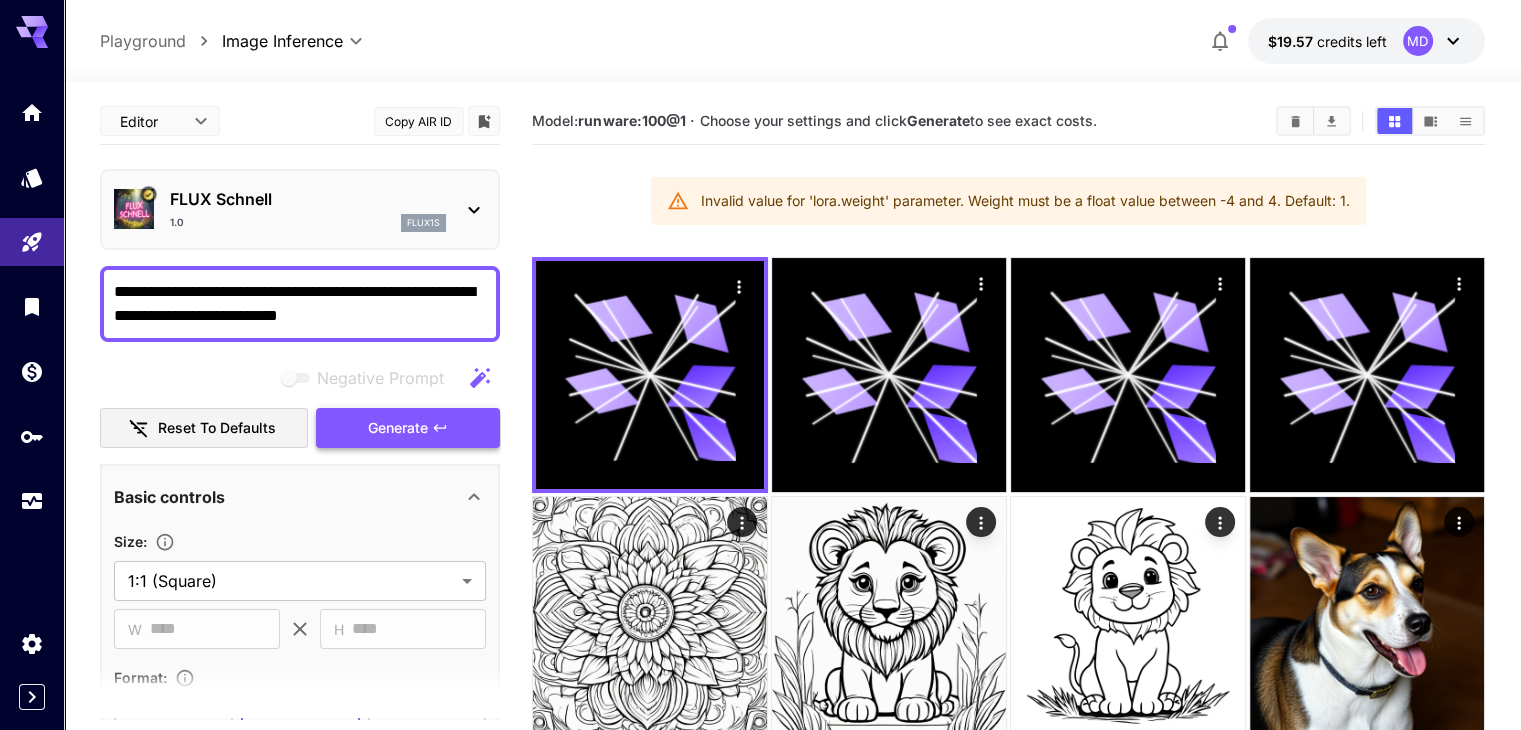 click on "Generate" at bounding box center (408, 428) 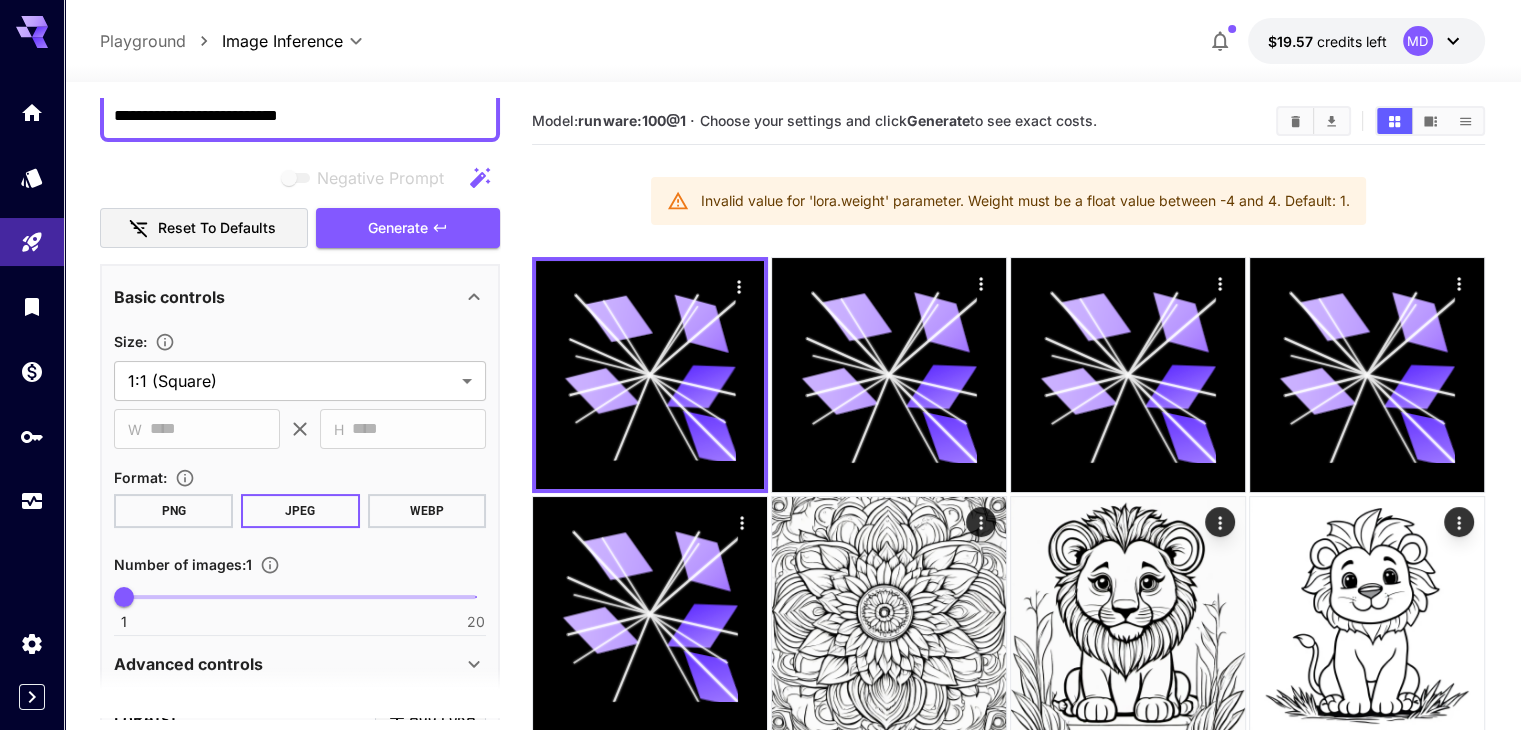 scroll, scrollTop: 500, scrollLeft: 0, axis: vertical 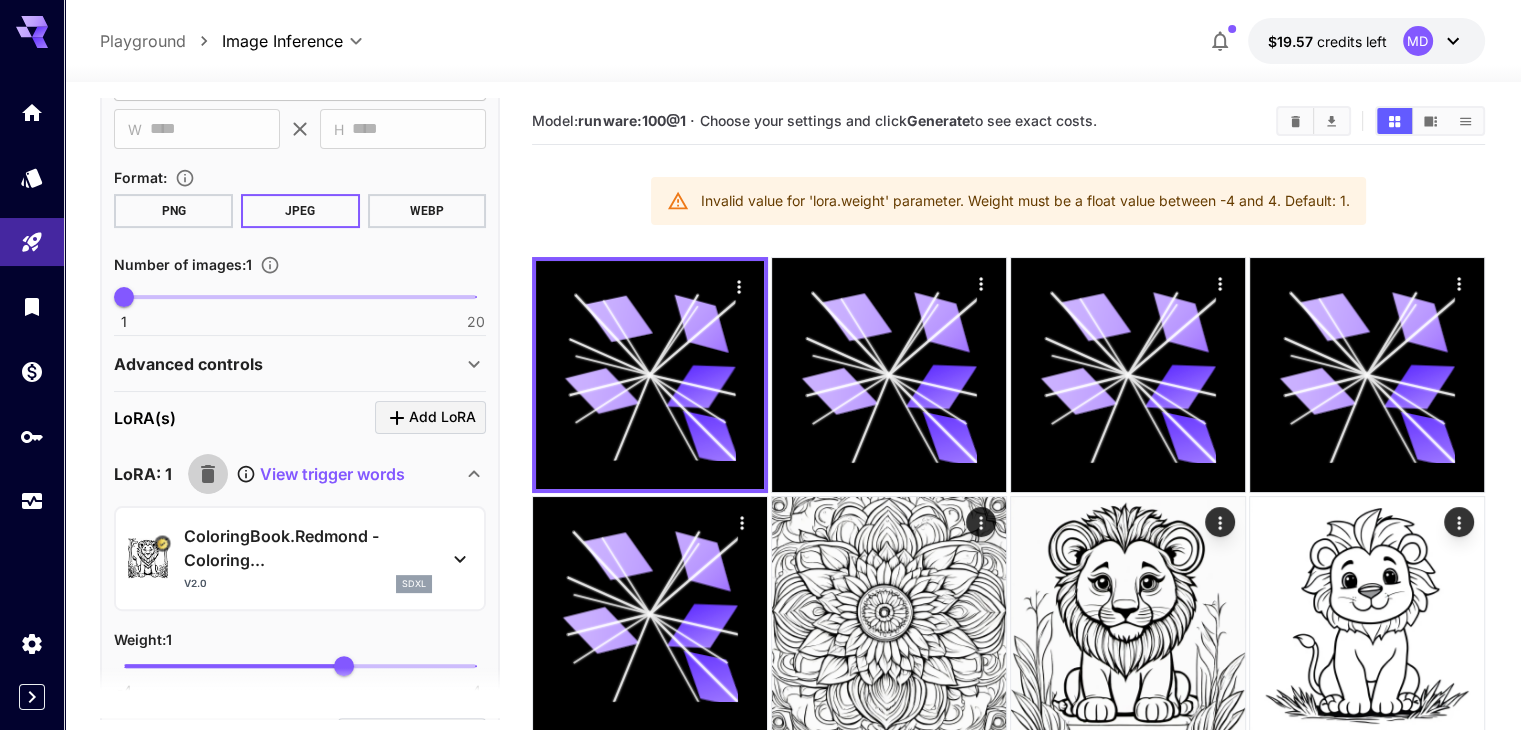 click 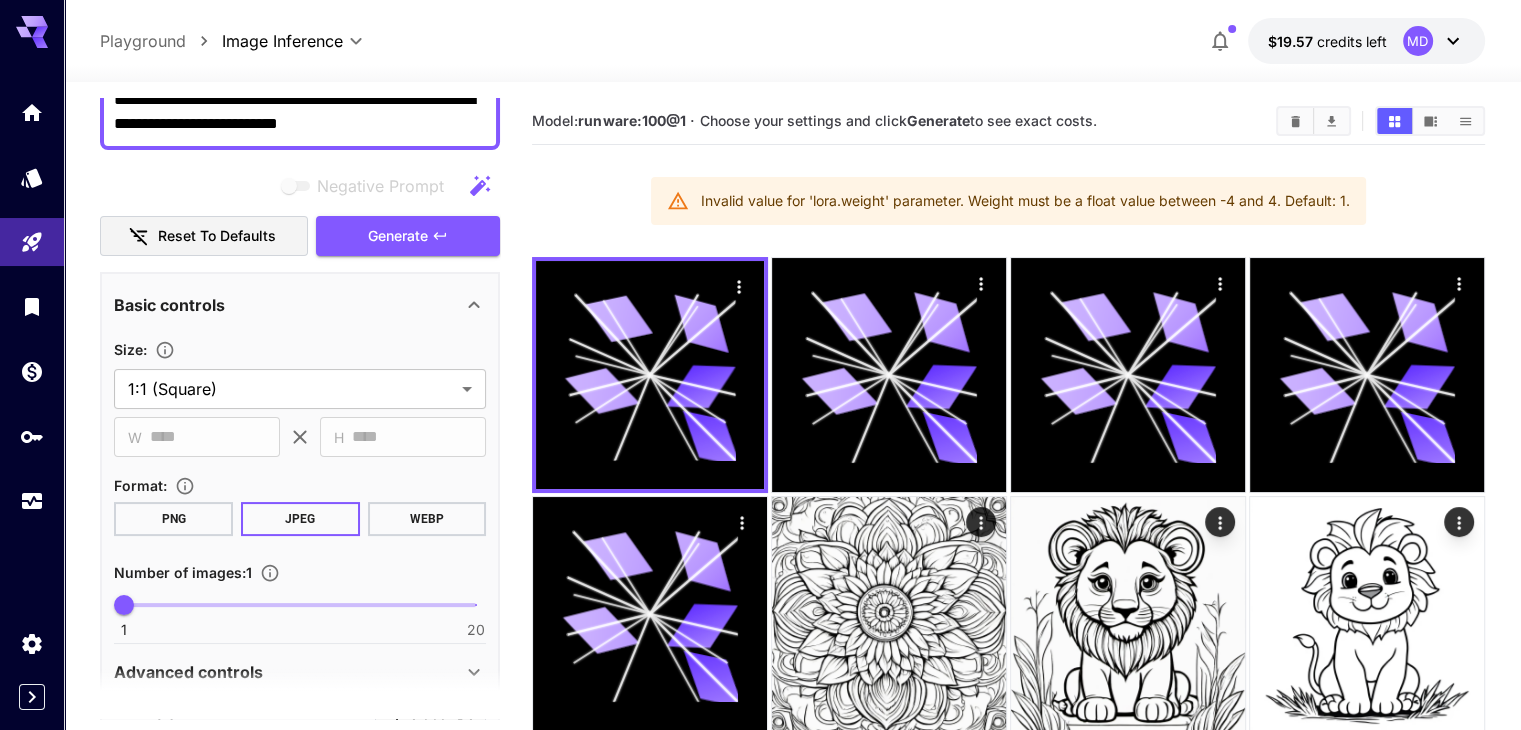scroll, scrollTop: 188, scrollLeft: 0, axis: vertical 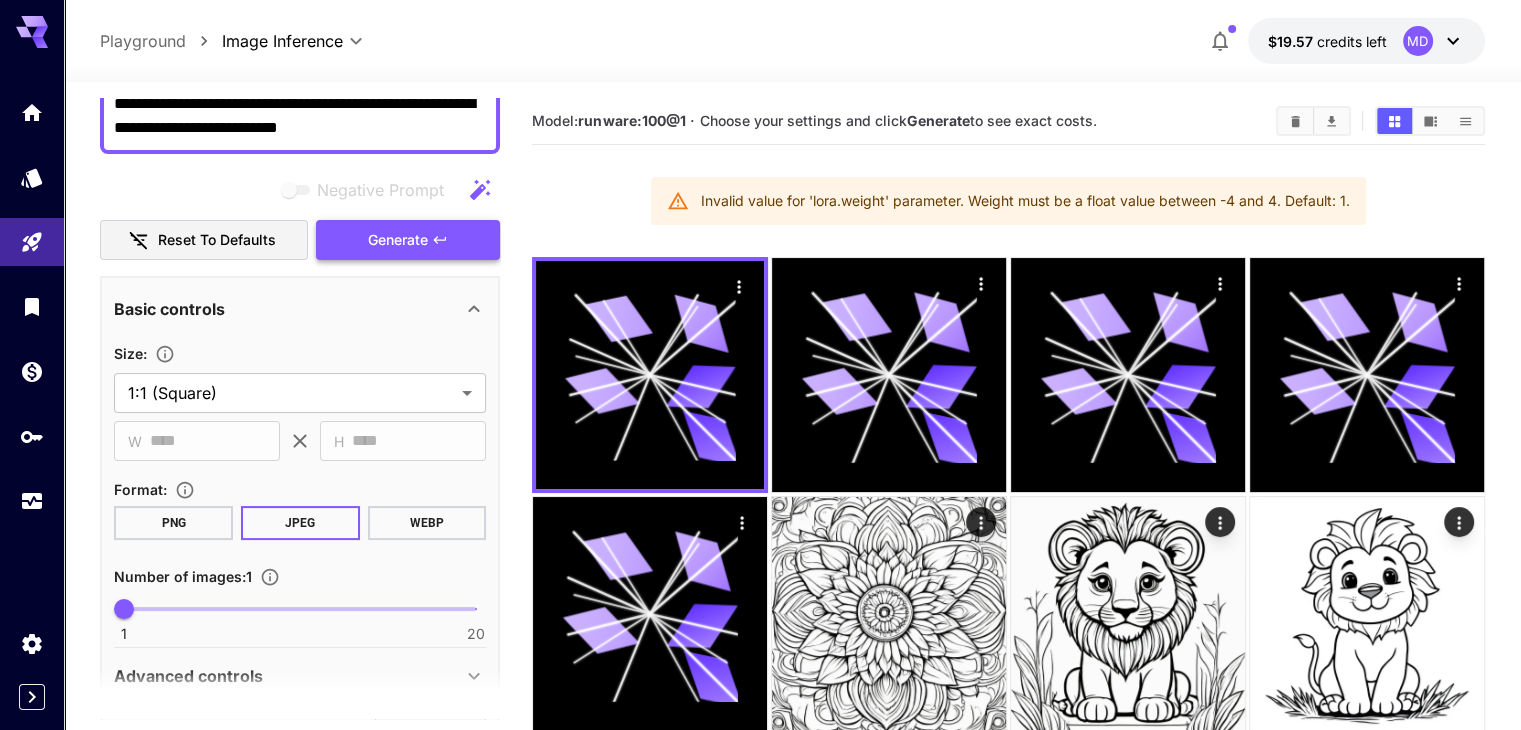 click on "Generate" at bounding box center (398, 240) 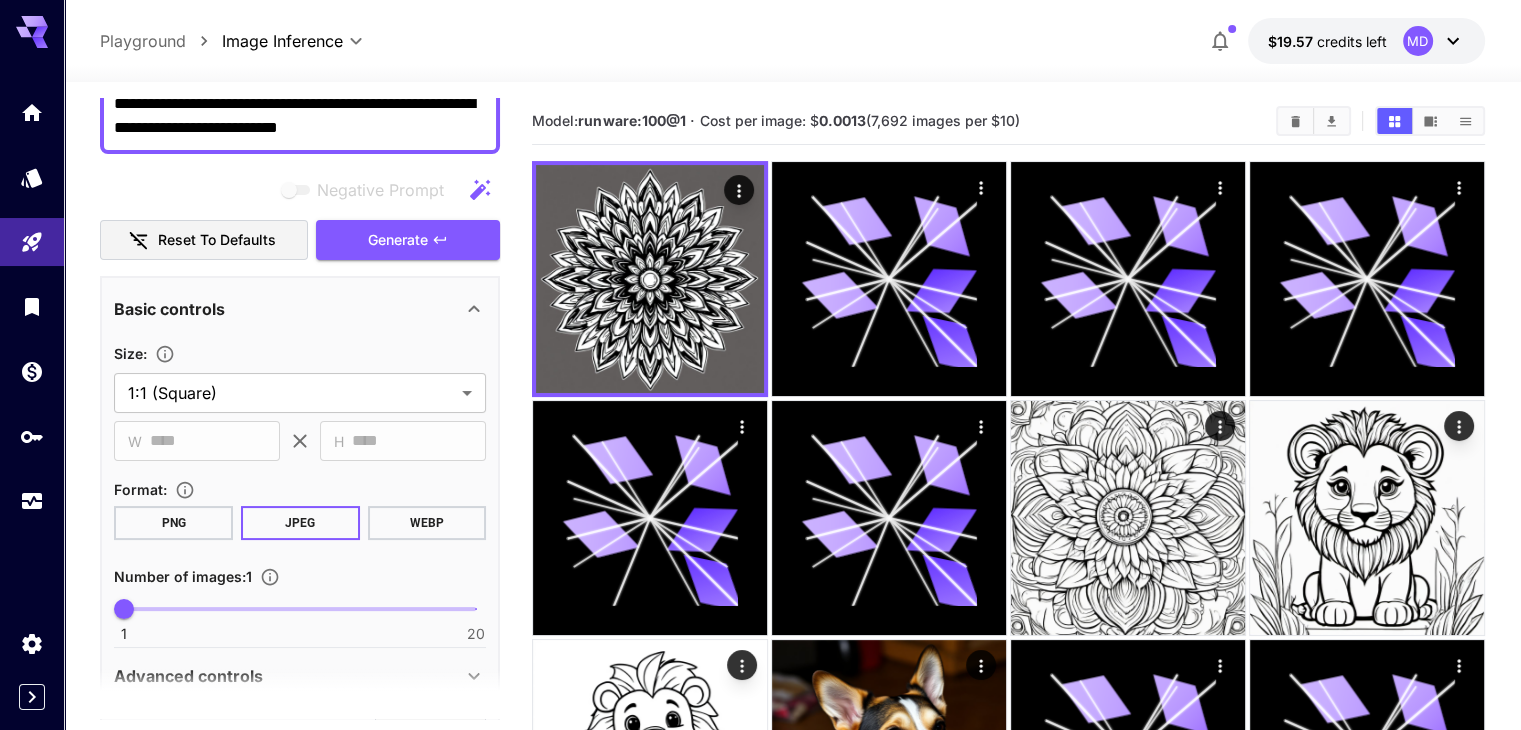click on "Model:  runware:100@1 · Cost per image: $ 0.0013  (7,692 images per $10)" at bounding box center [896, 121] 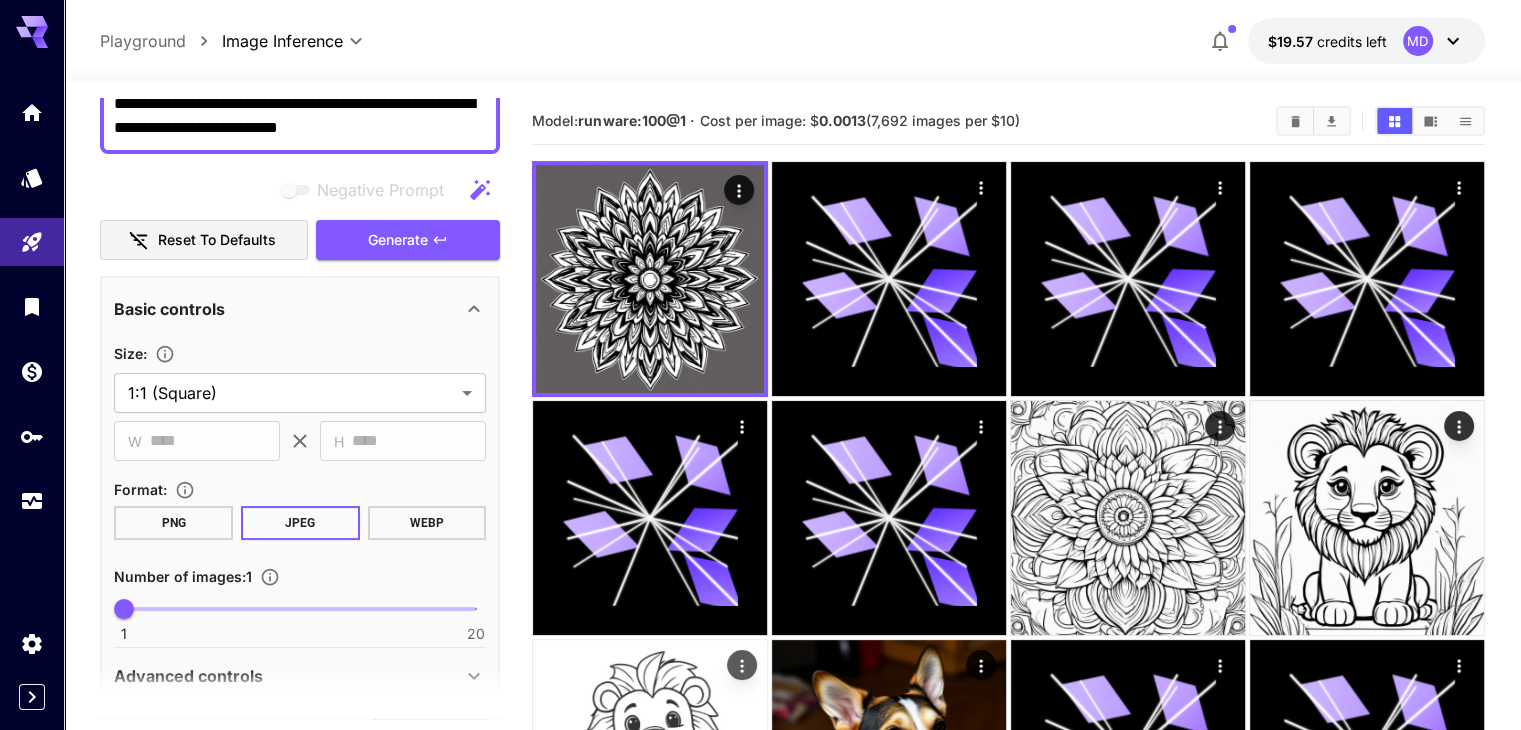 click at bounding box center [650, 757] 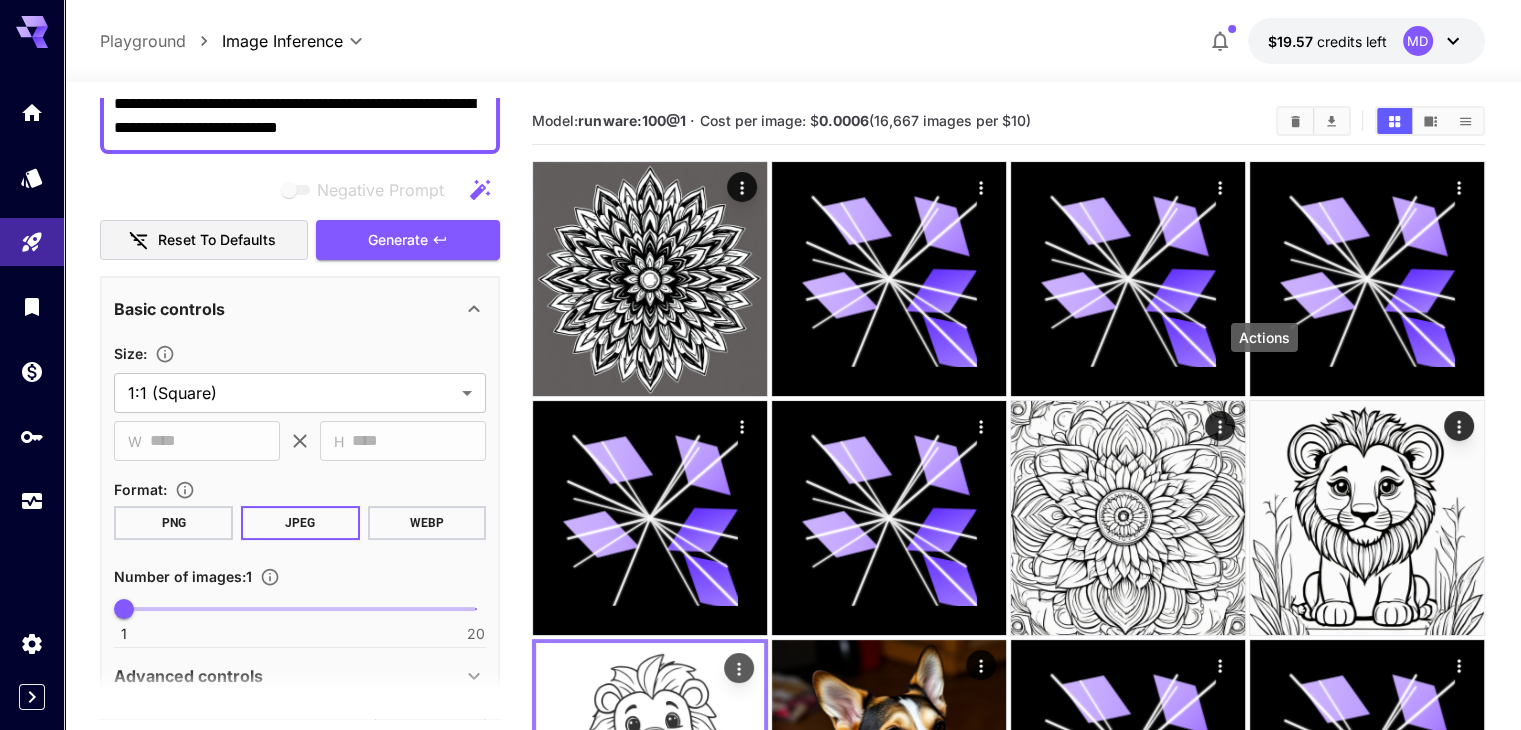click at bounding box center (739, 668) 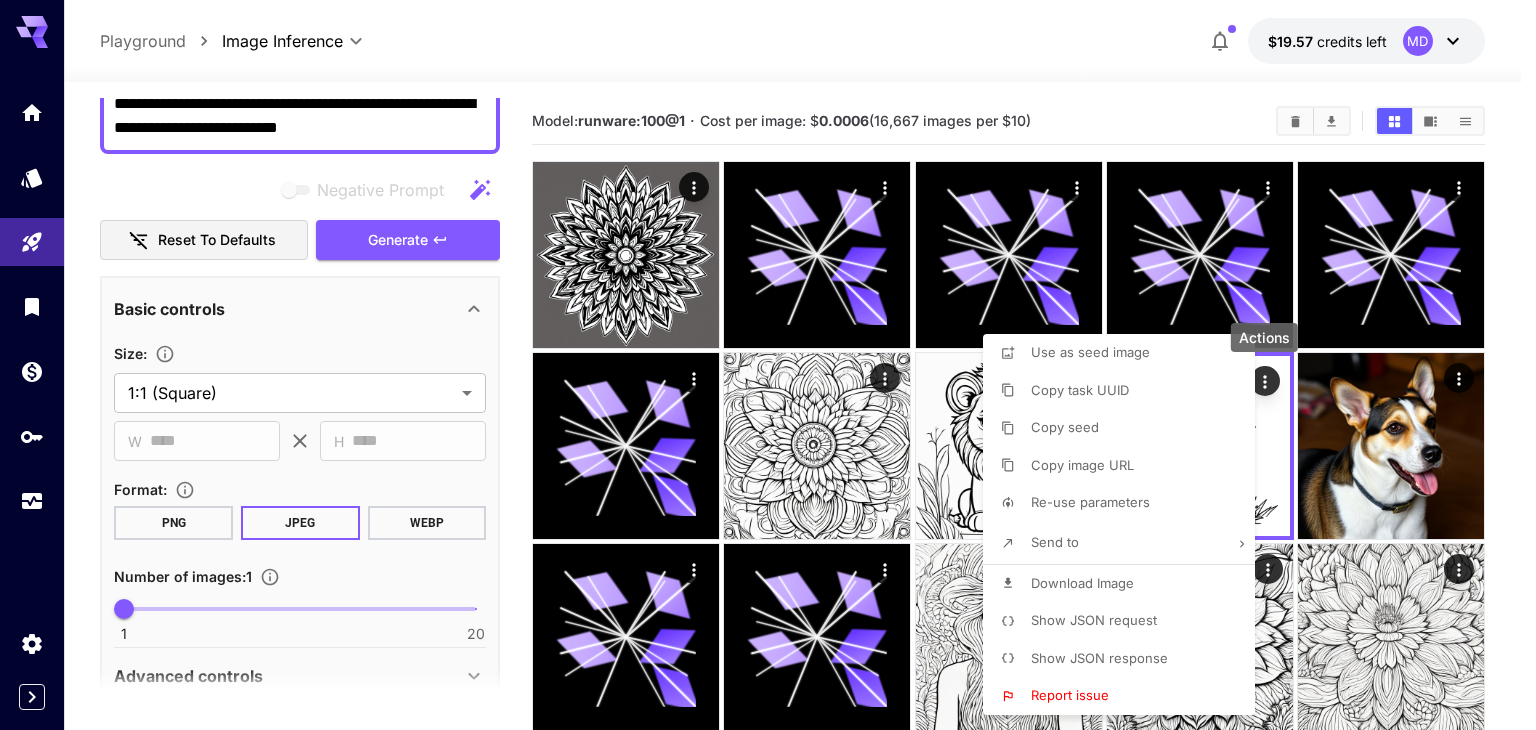 click on "Copy seed" at bounding box center [1065, 427] 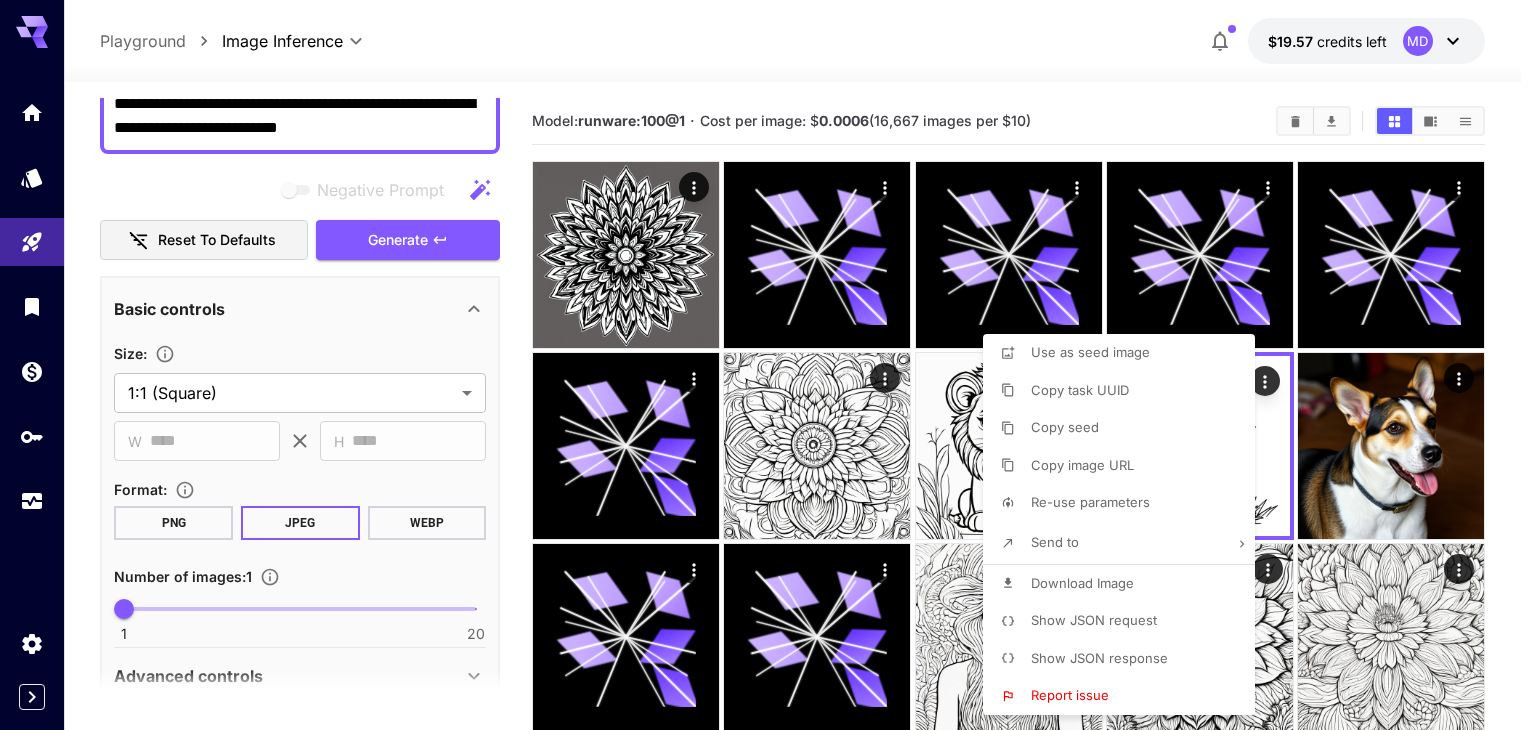 click at bounding box center [768, 365] 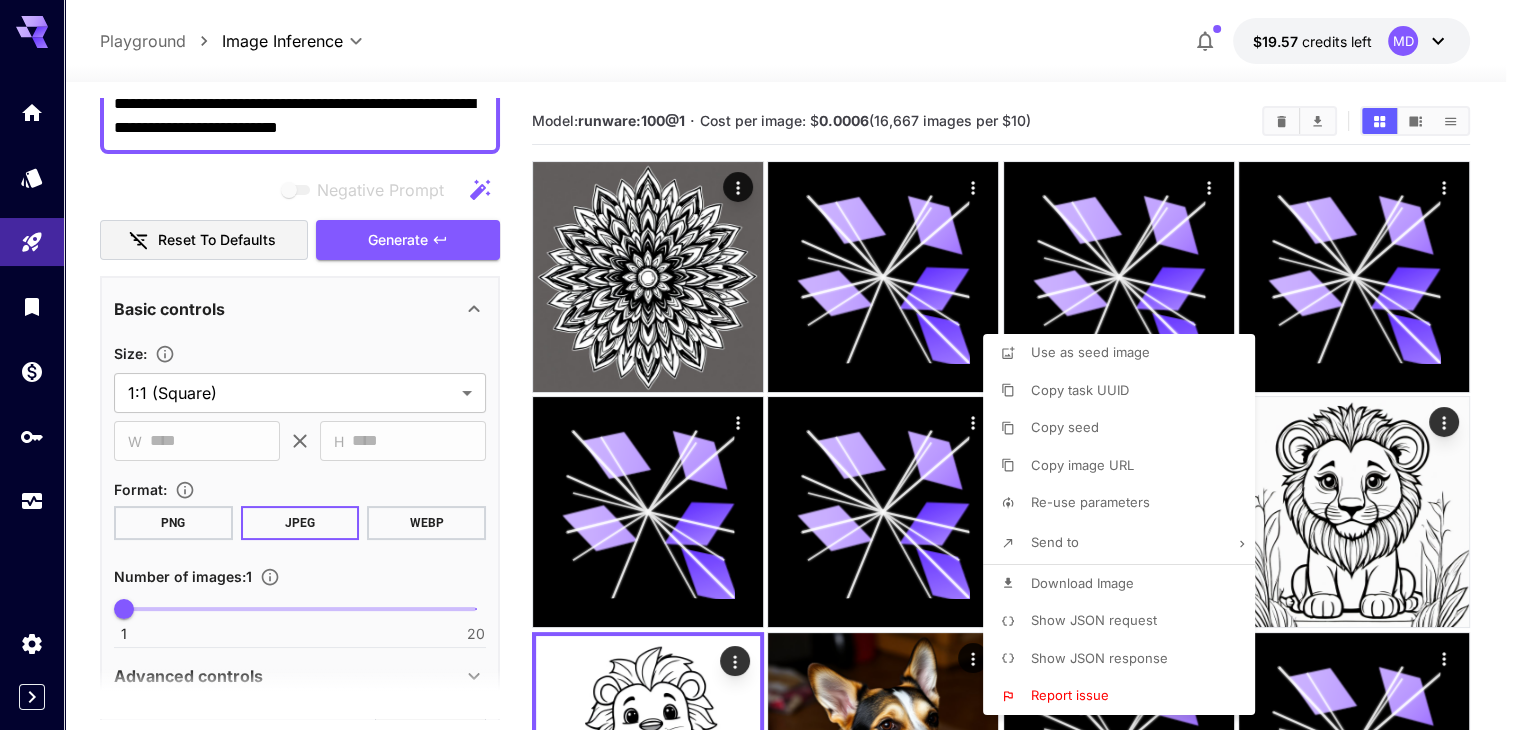 click on "**********" at bounding box center [760, 1055] 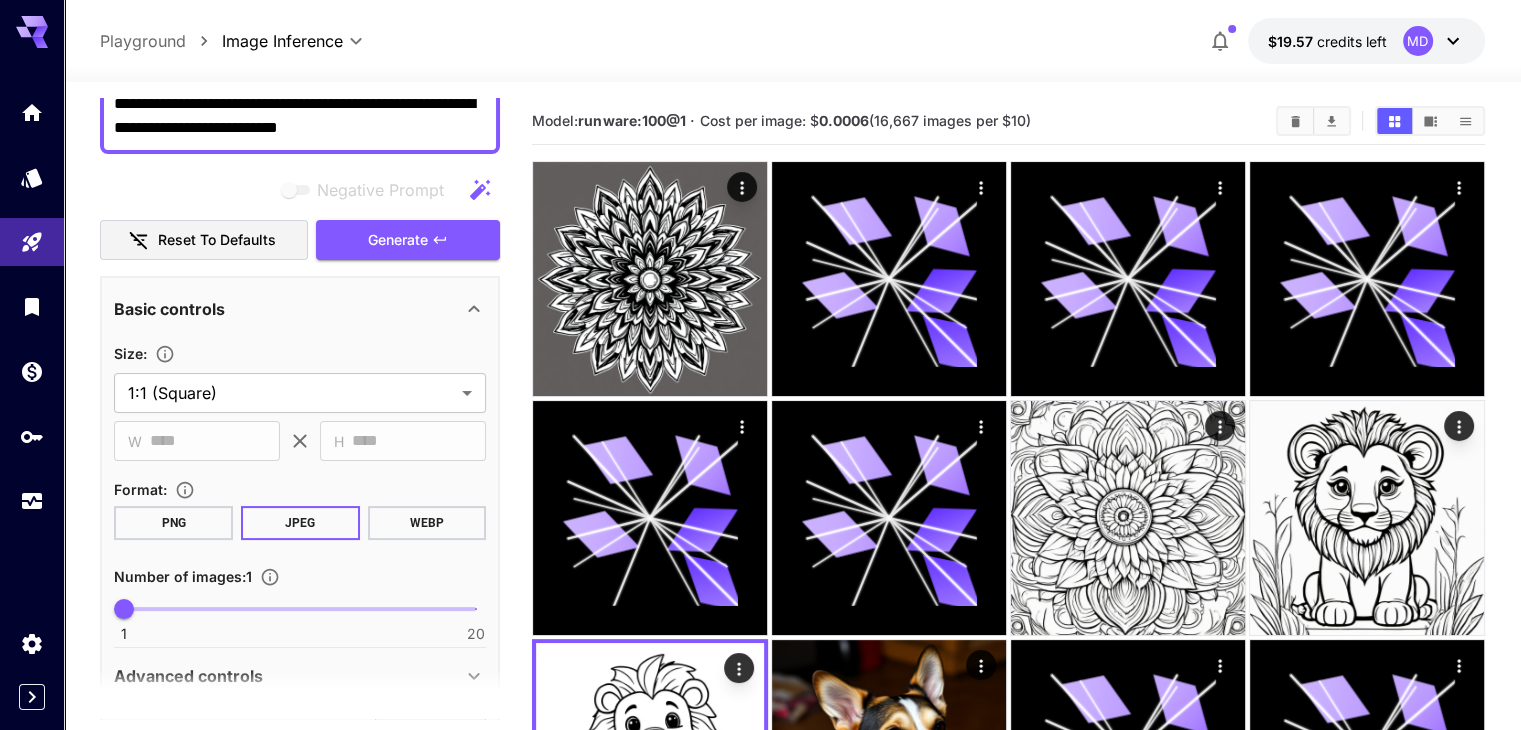 scroll, scrollTop: 126, scrollLeft: 0, axis: vertical 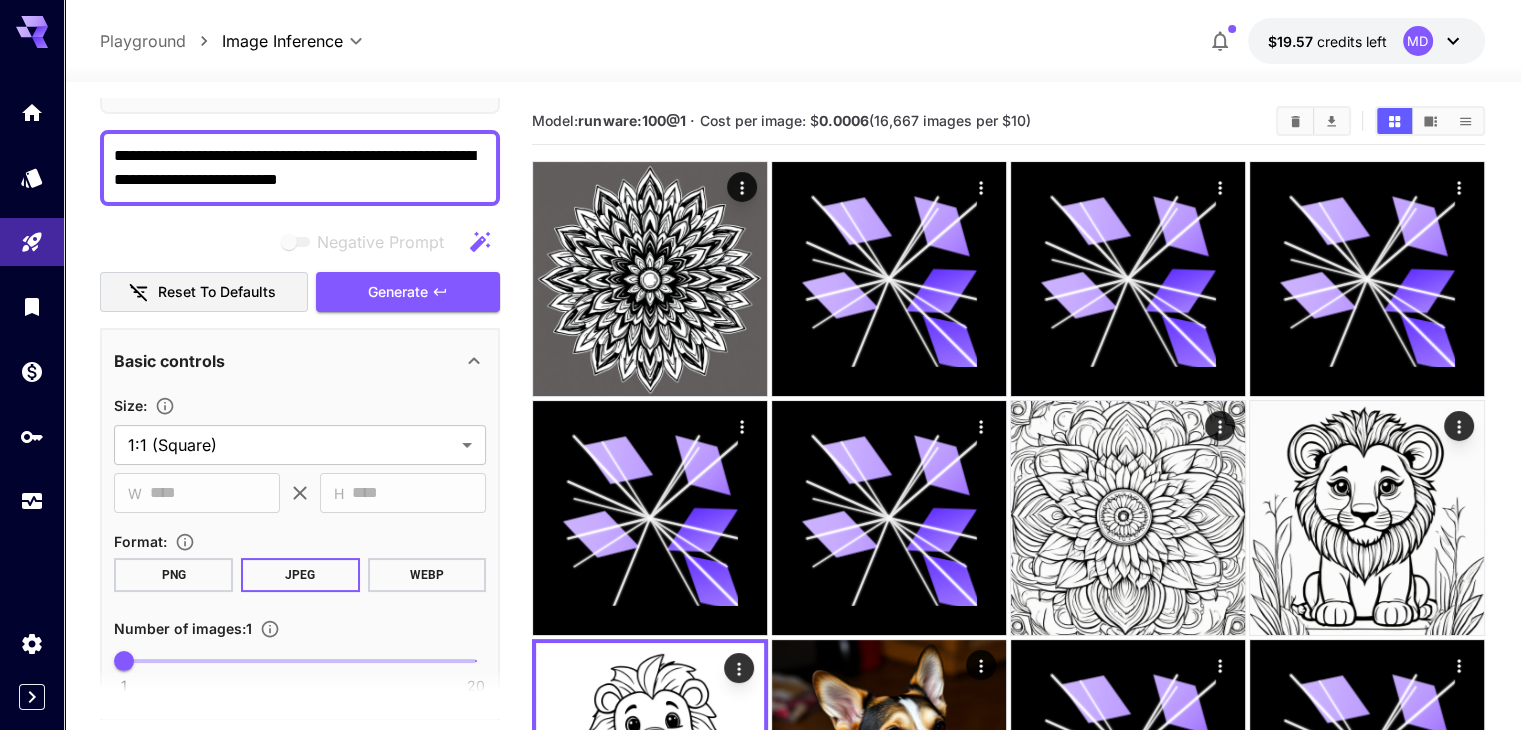 click on "**********" at bounding box center [300, 494] 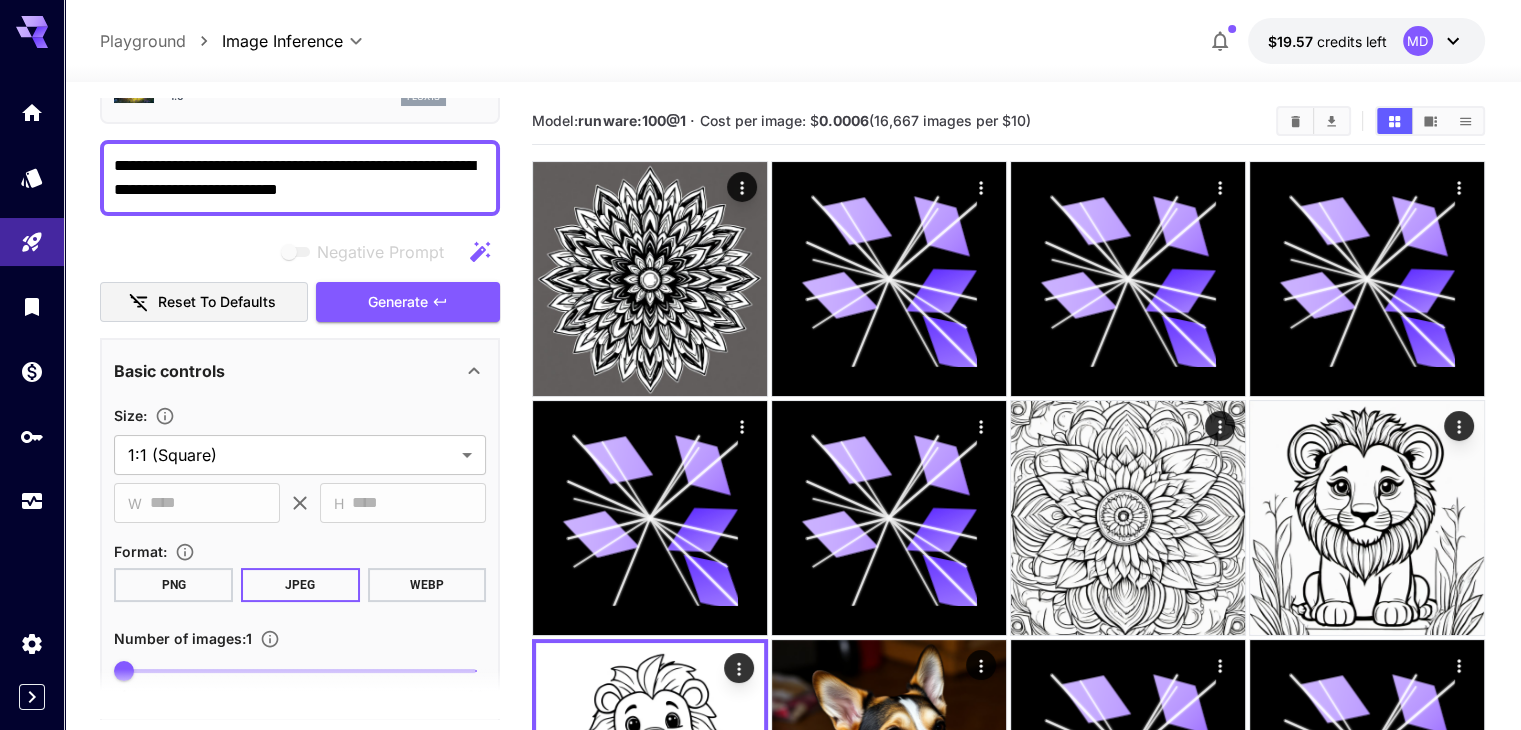 drag, startPoint x: 420, startPoint y: 166, endPoint x: 313, endPoint y: 176, distance: 107.46627 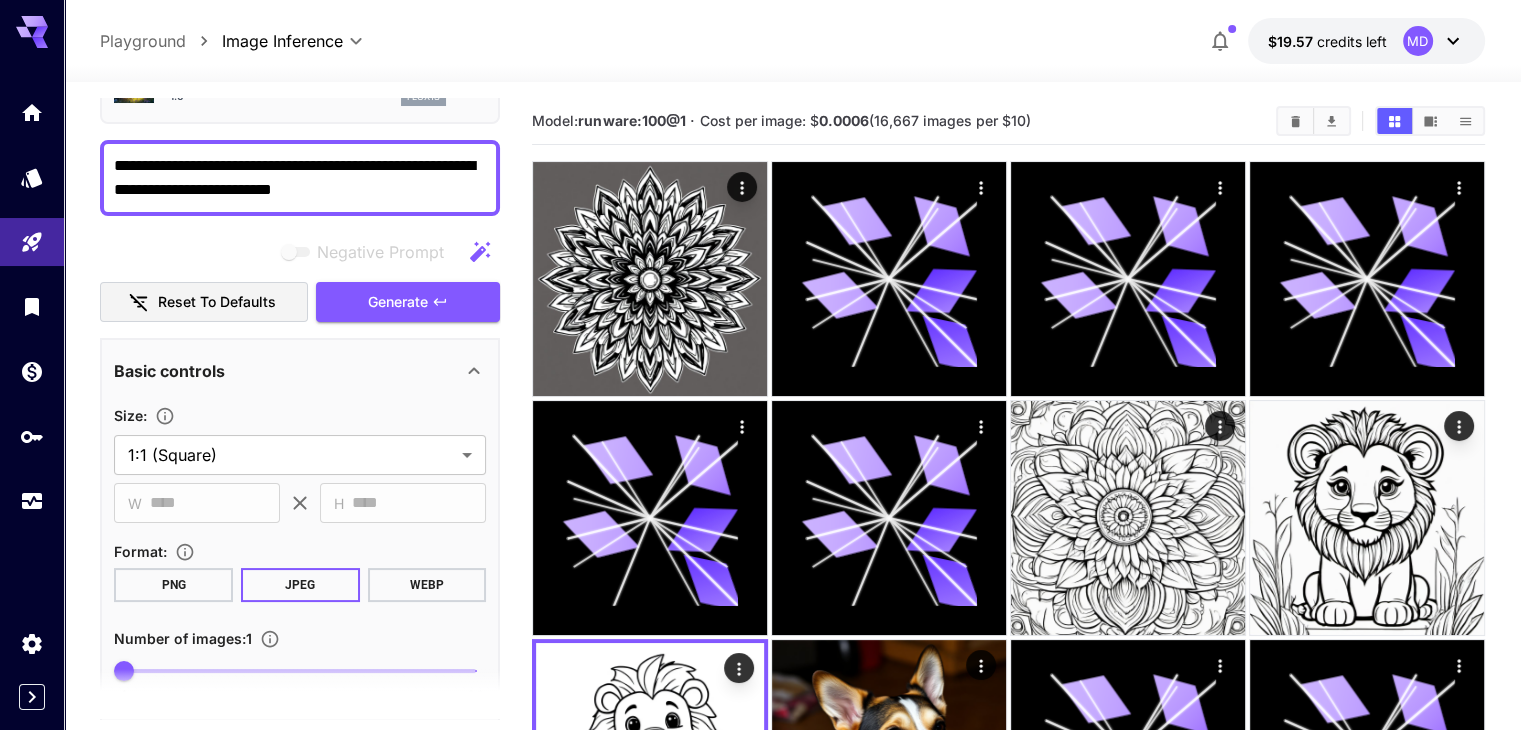 click on "**********" at bounding box center [300, 178] 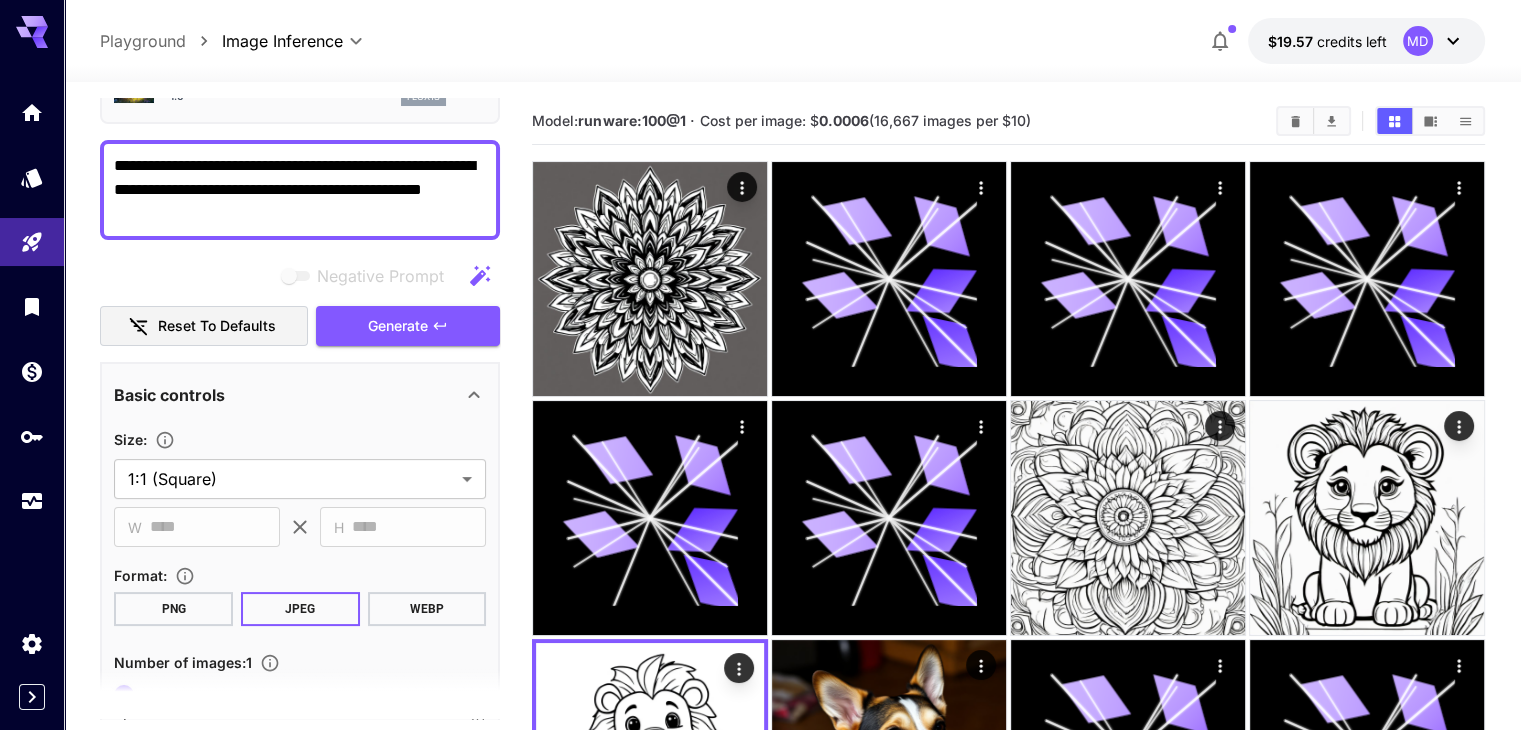 click on "**********" at bounding box center (300, 190) 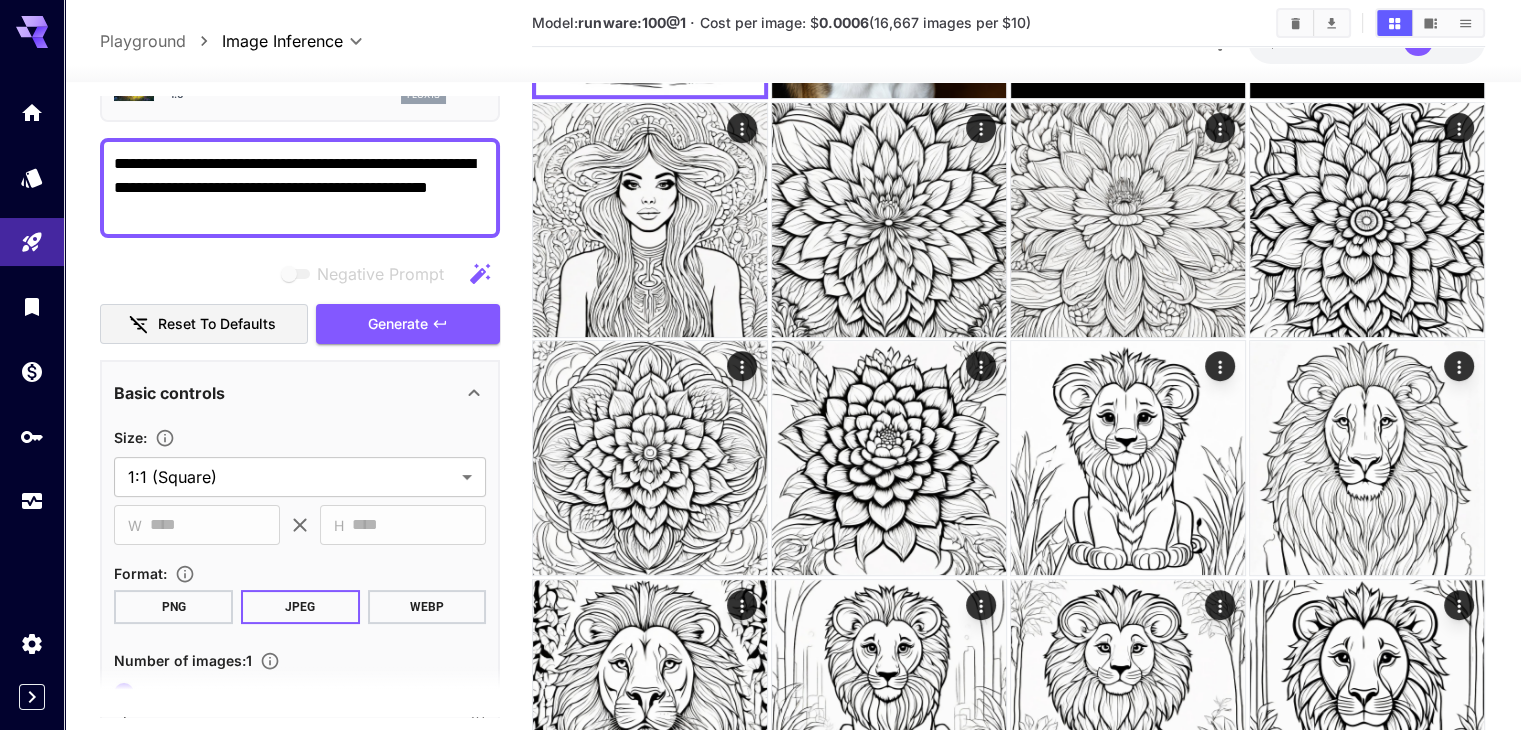 scroll, scrollTop: 780, scrollLeft: 0, axis: vertical 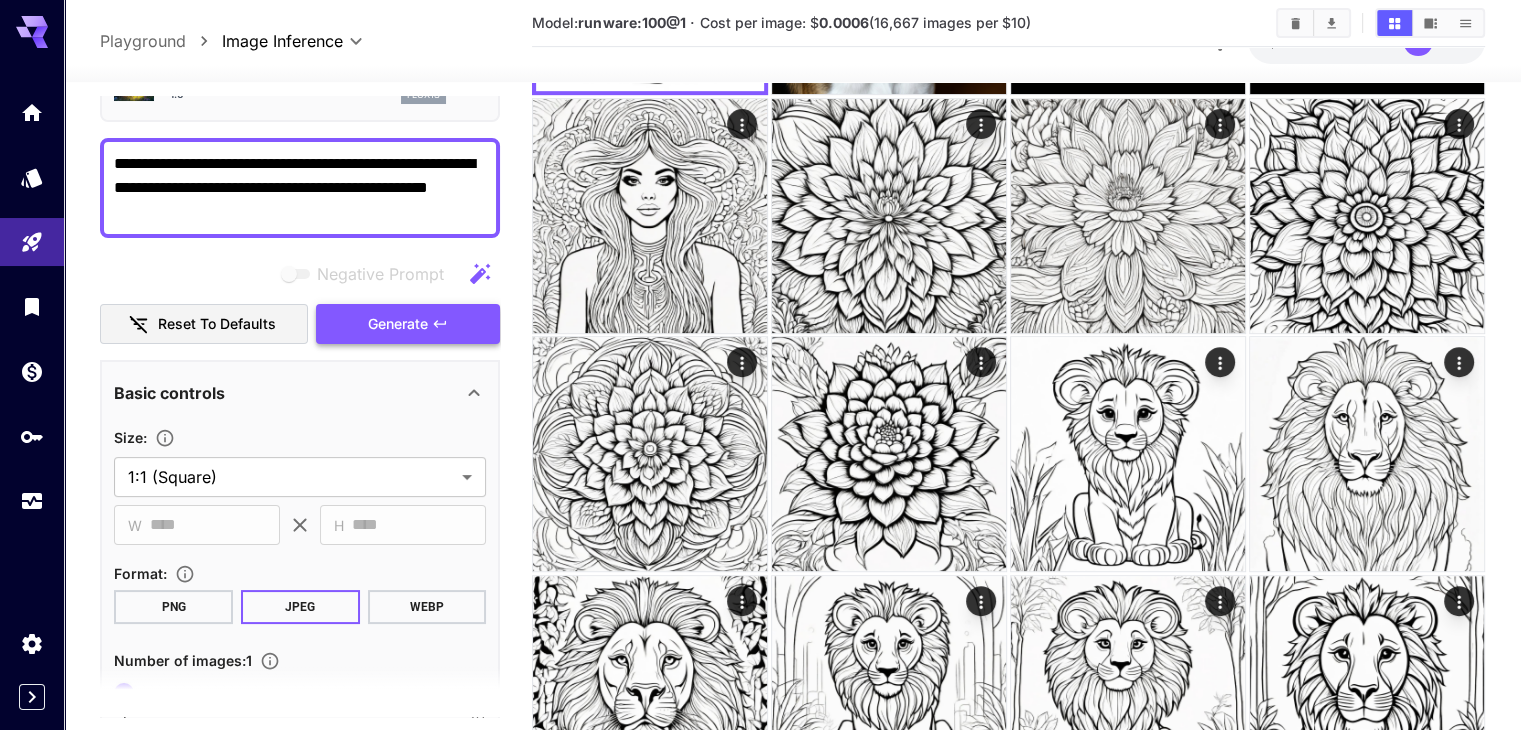 click on "Generate" at bounding box center (408, 324) 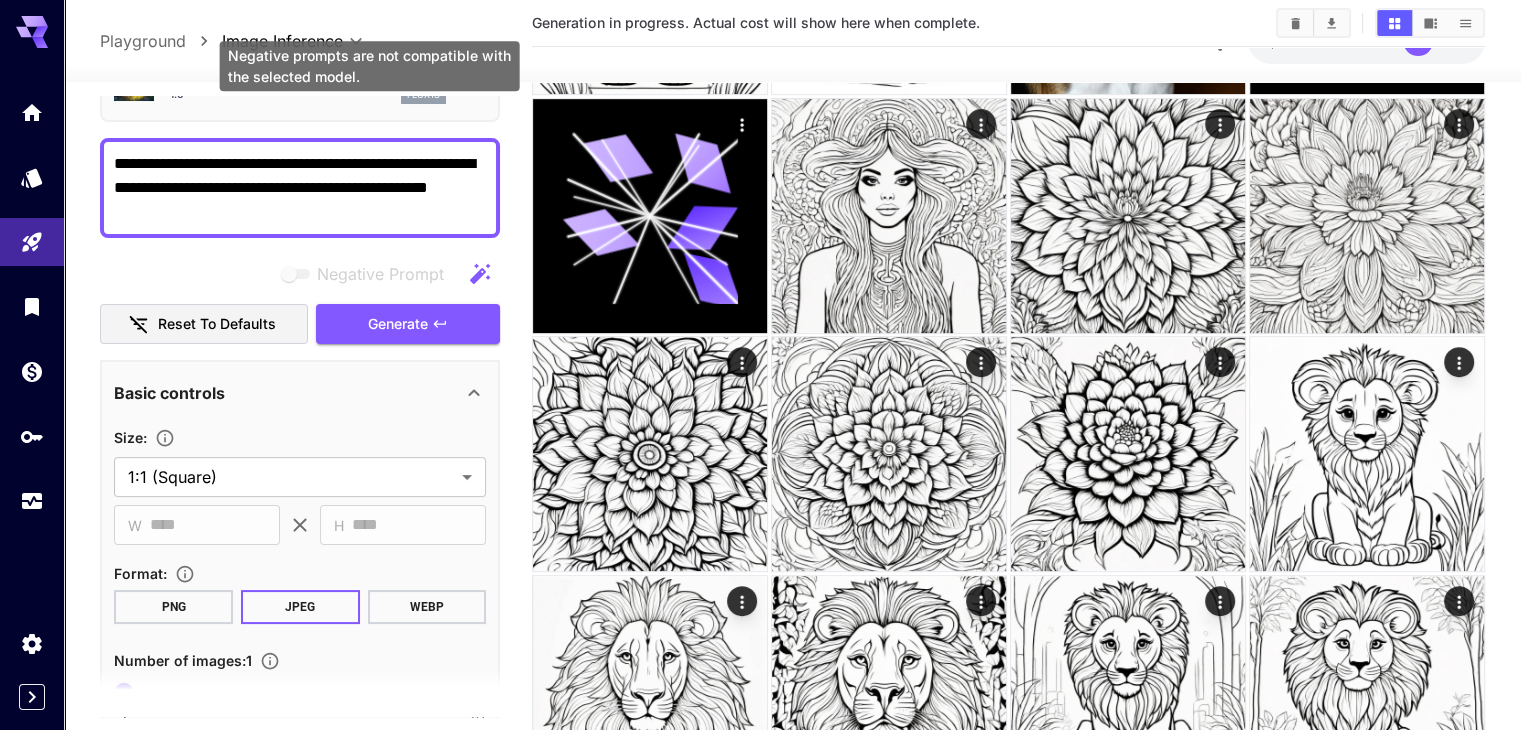 scroll, scrollTop: 280, scrollLeft: 0, axis: vertical 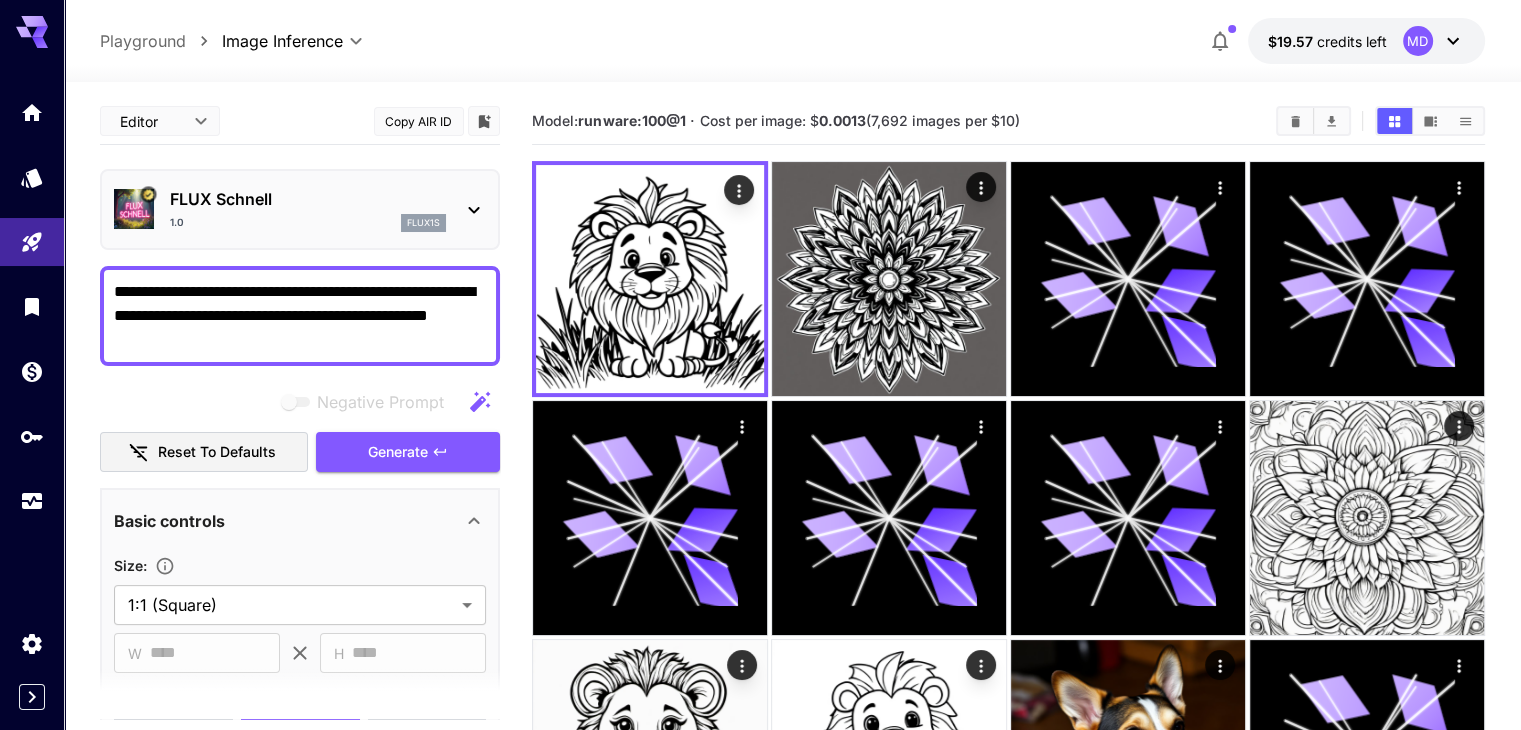 click on "**********" at bounding box center (300, 316) 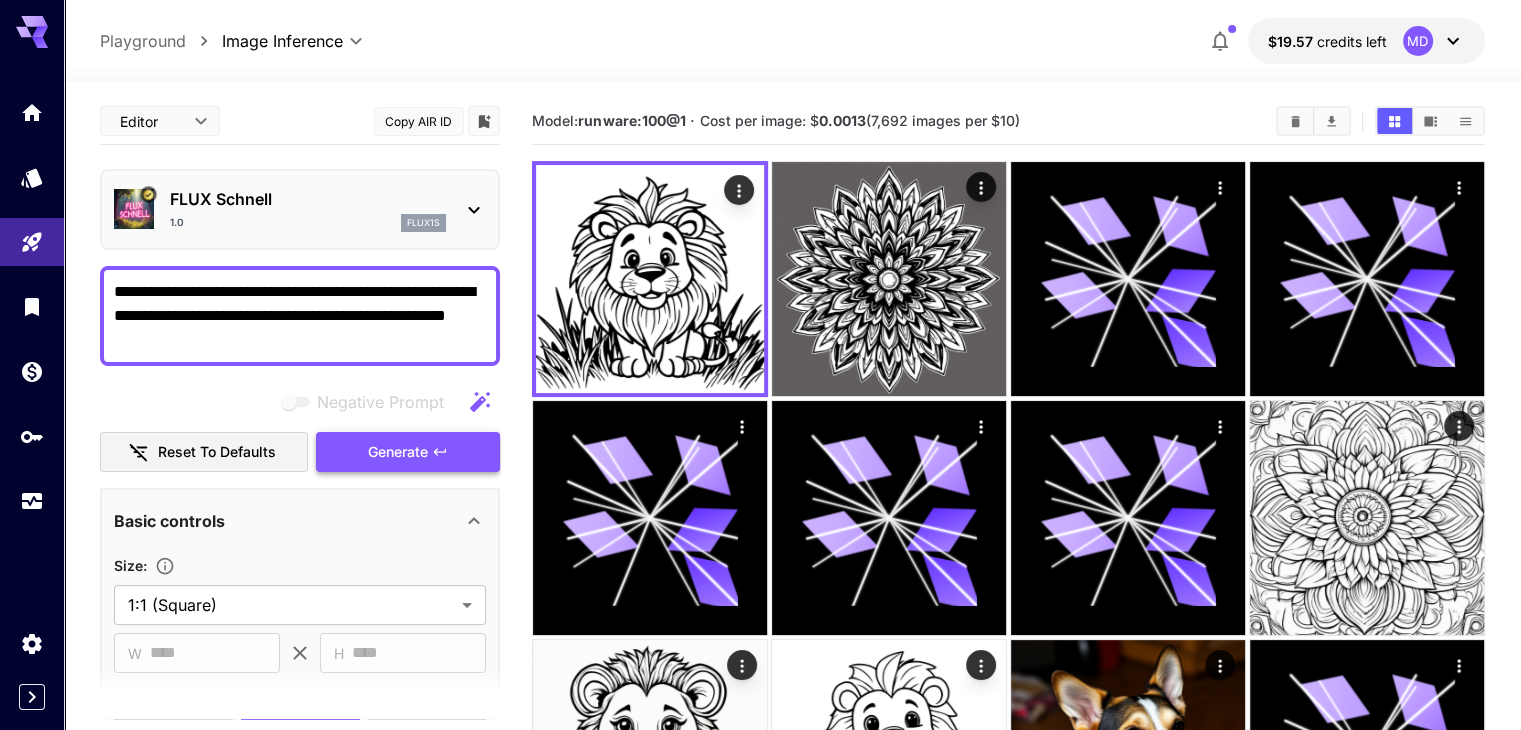 click on "Generate" at bounding box center [408, 452] 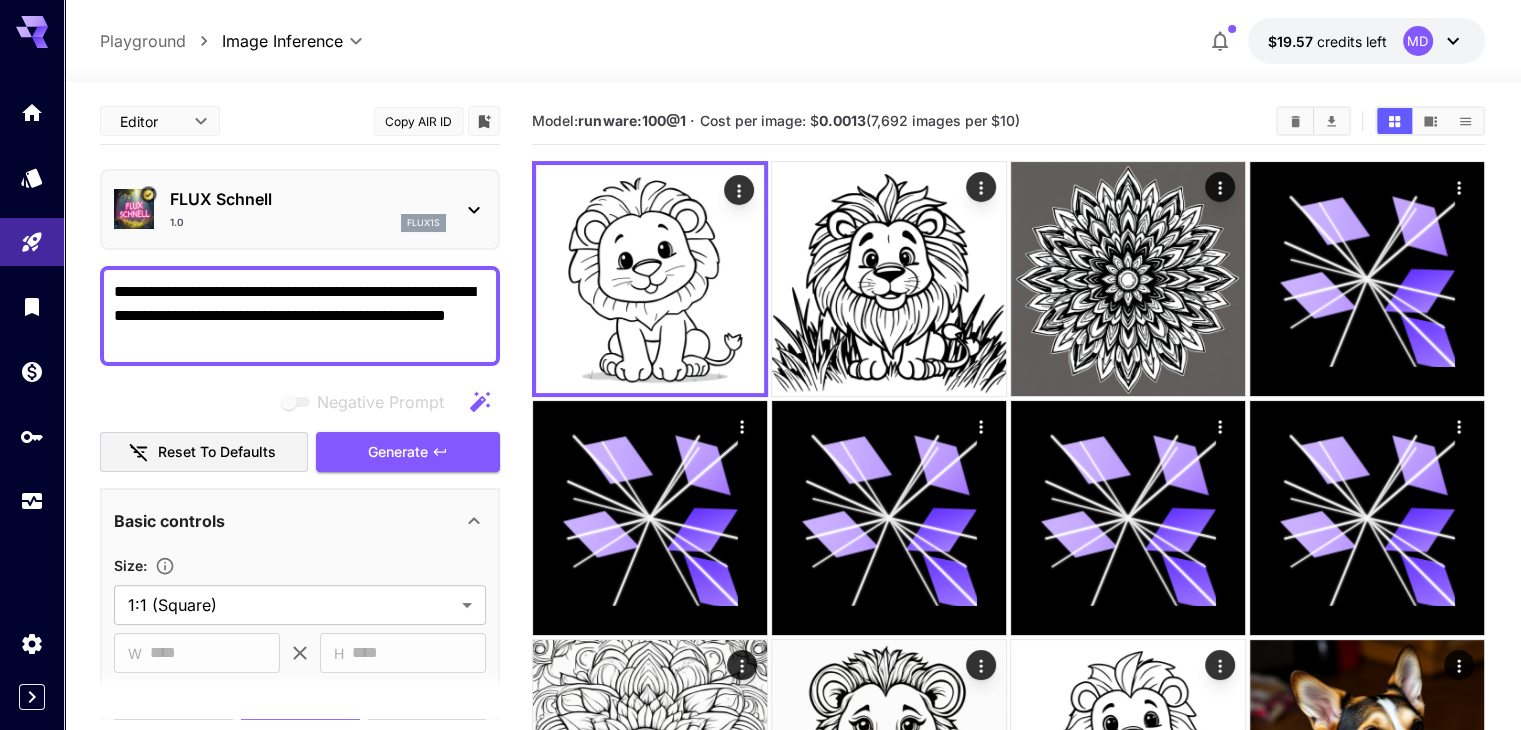 click on "**********" at bounding box center (300, 316) 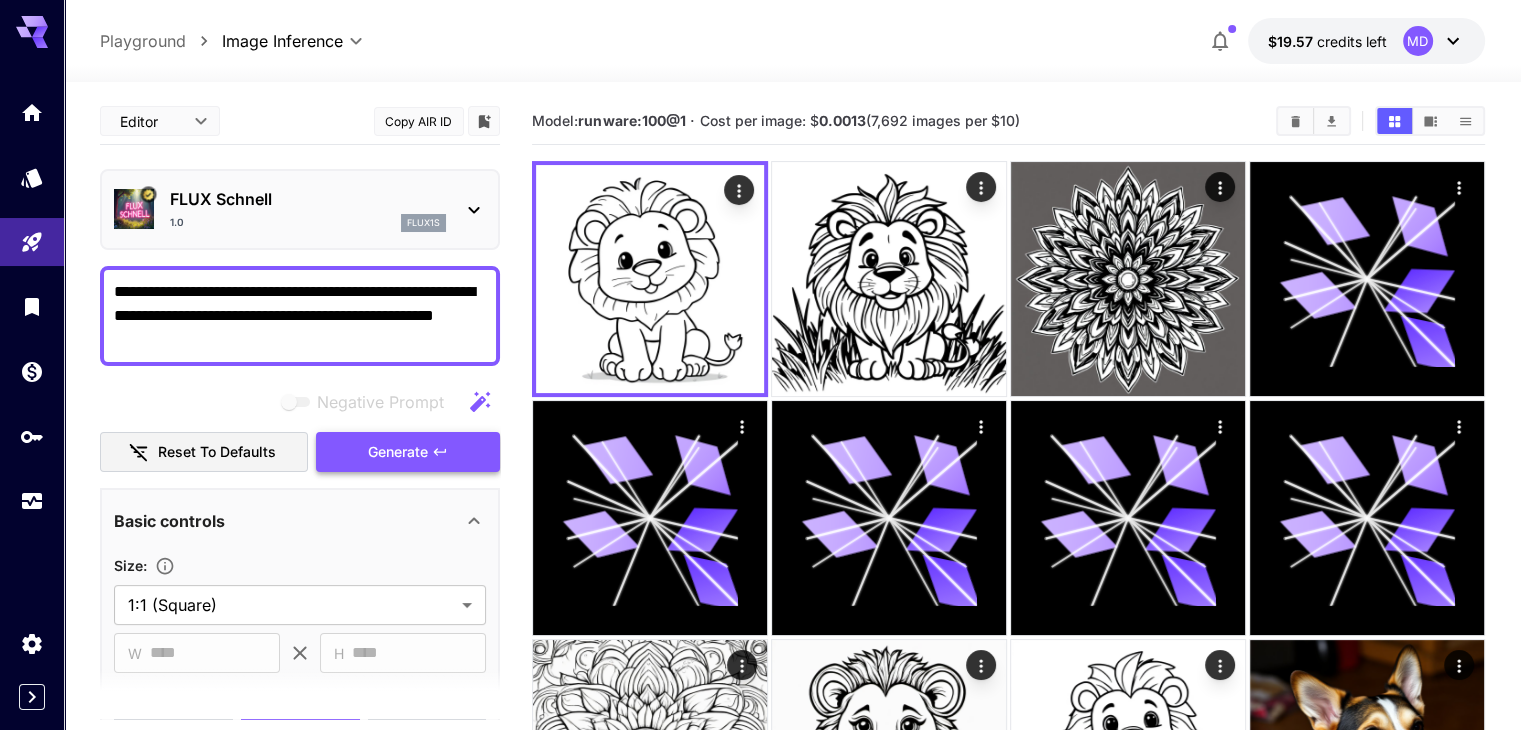 click on "Generate" at bounding box center (398, 452) 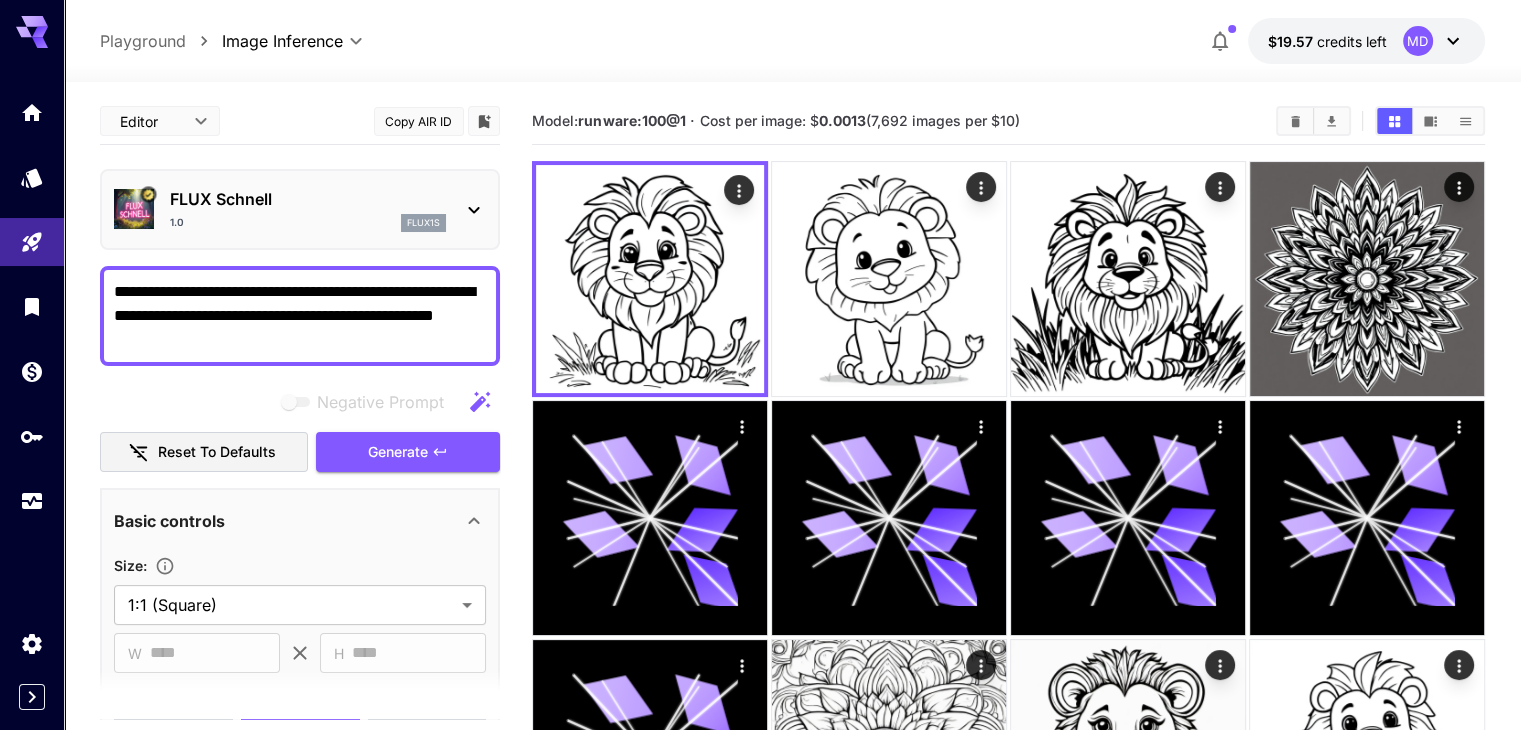 click on "**********" at bounding box center (300, 316) 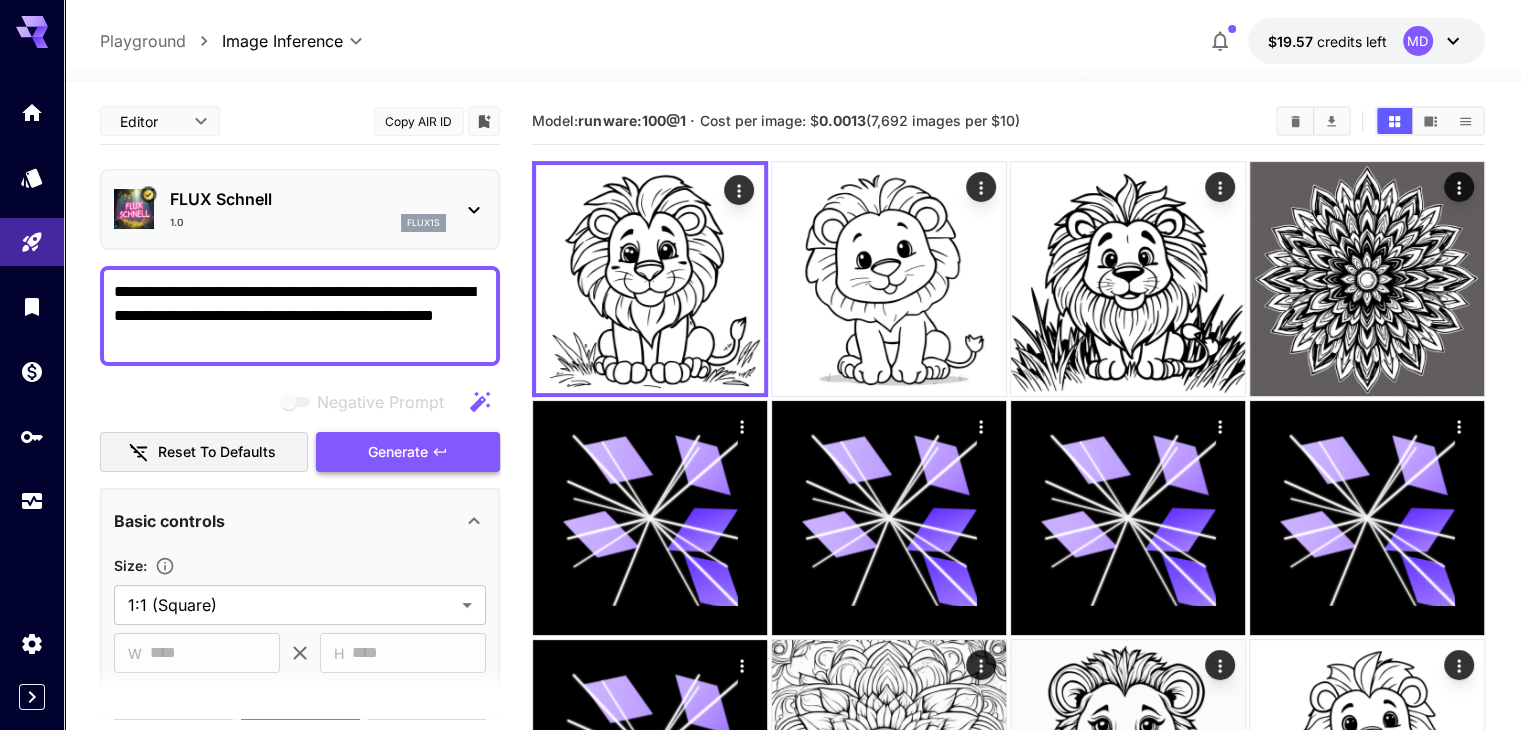 click on "Generate" at bounding box center [398, 452] 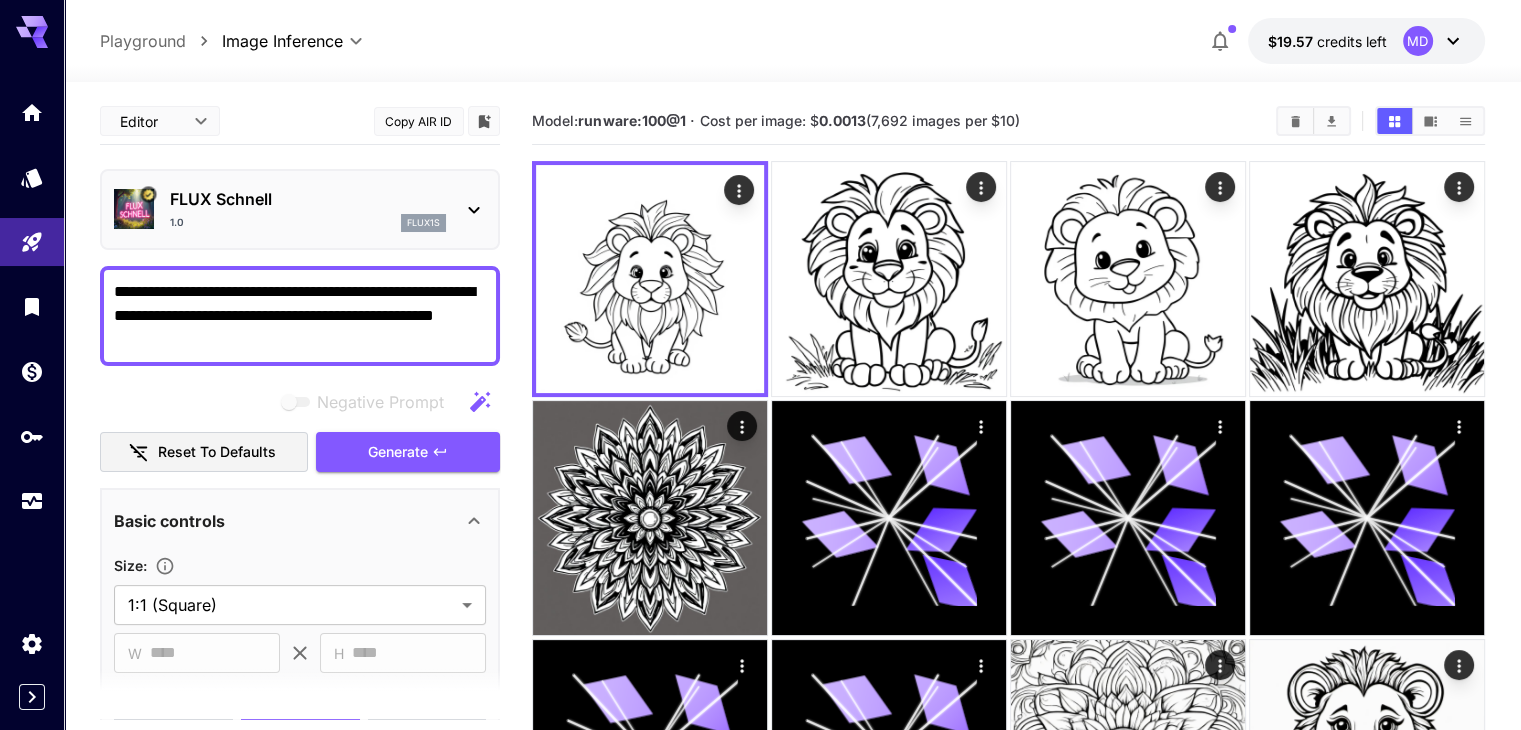 click on "**********" at bounding box center [300, 316] 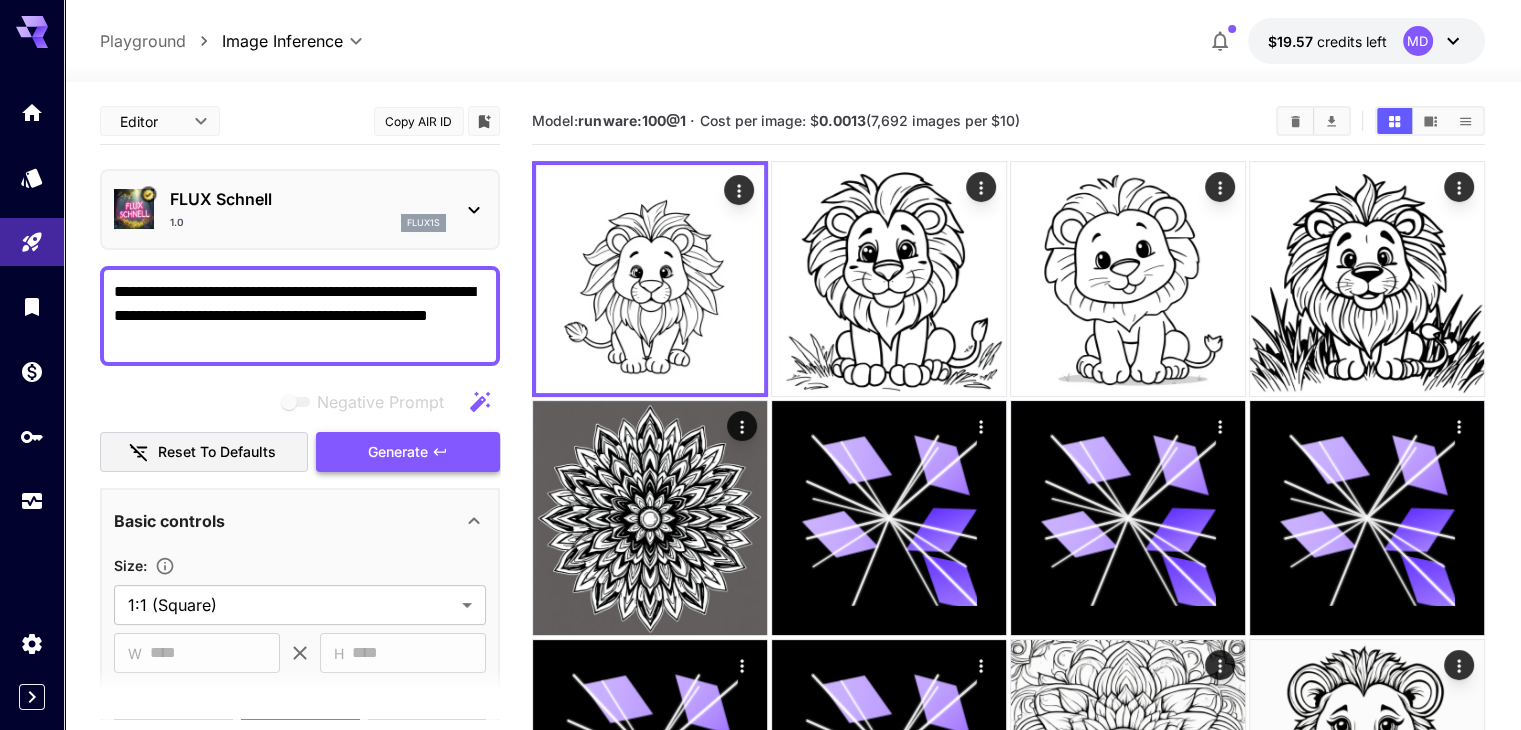 type on "**********" 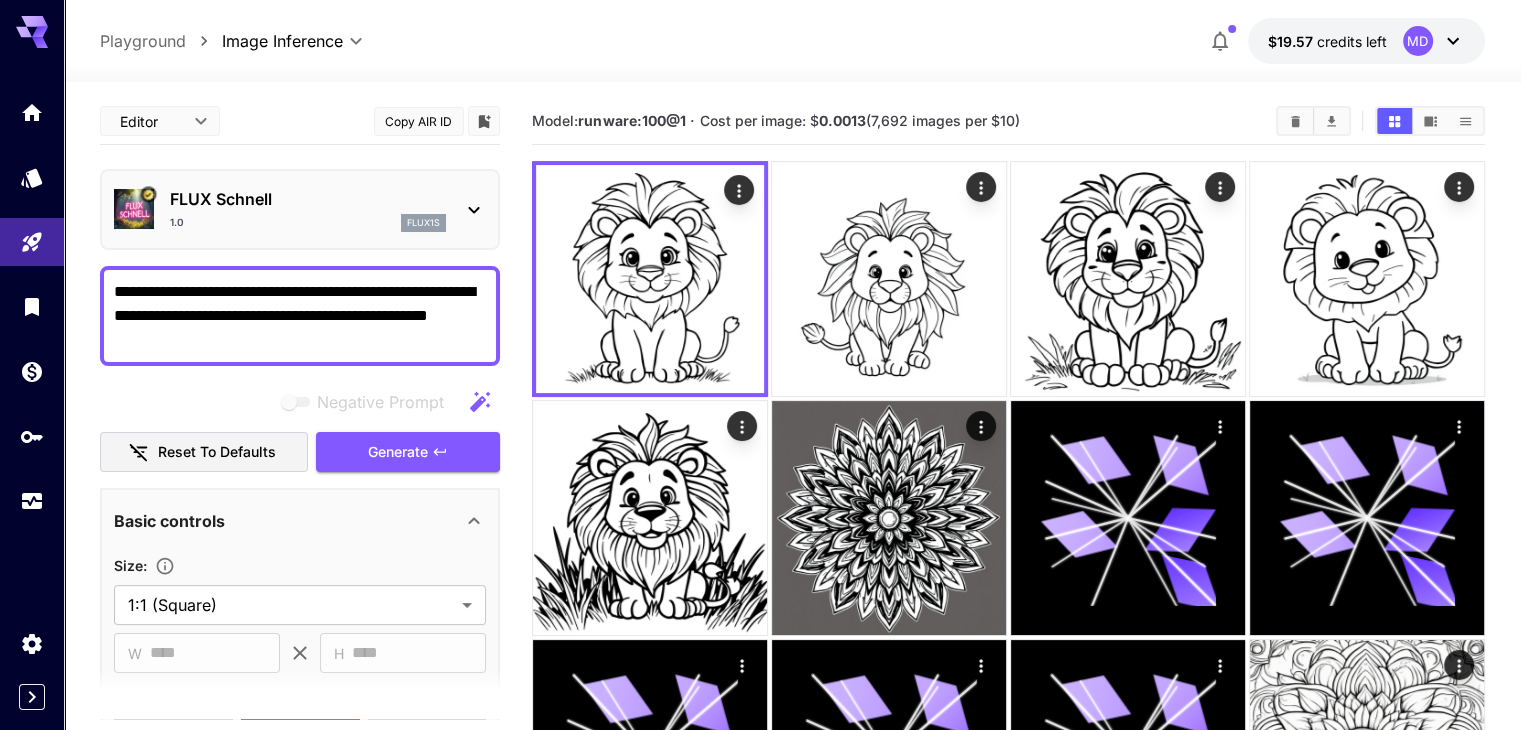 drag, startPoint x: 192, startPoint y: 342, endPoint x: 105, endPoint y: 278, distance: 108.00463 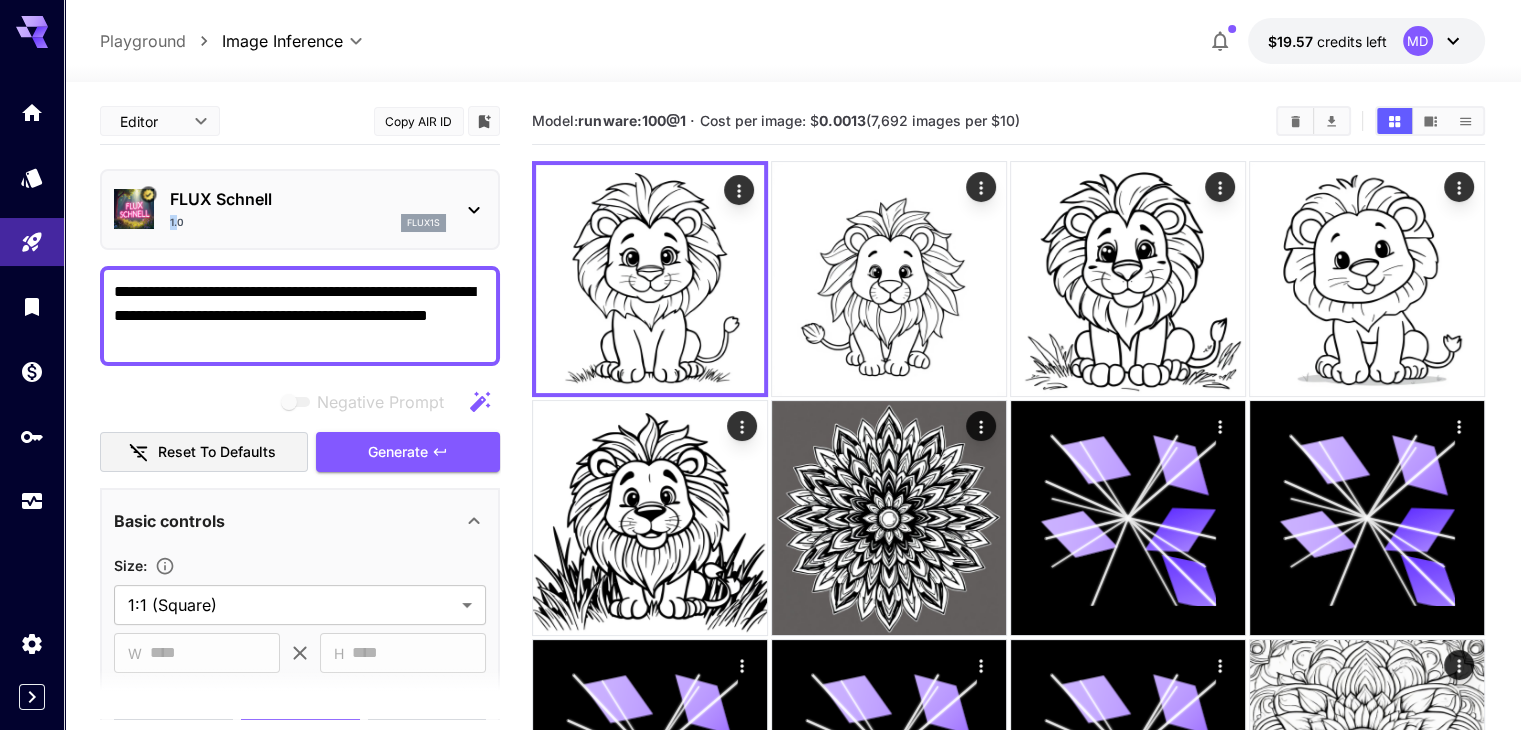 drag, startPoint x: 280, startPoint y: 202, endPoint x: 180, endPoint y: 230, distance: 103.84604 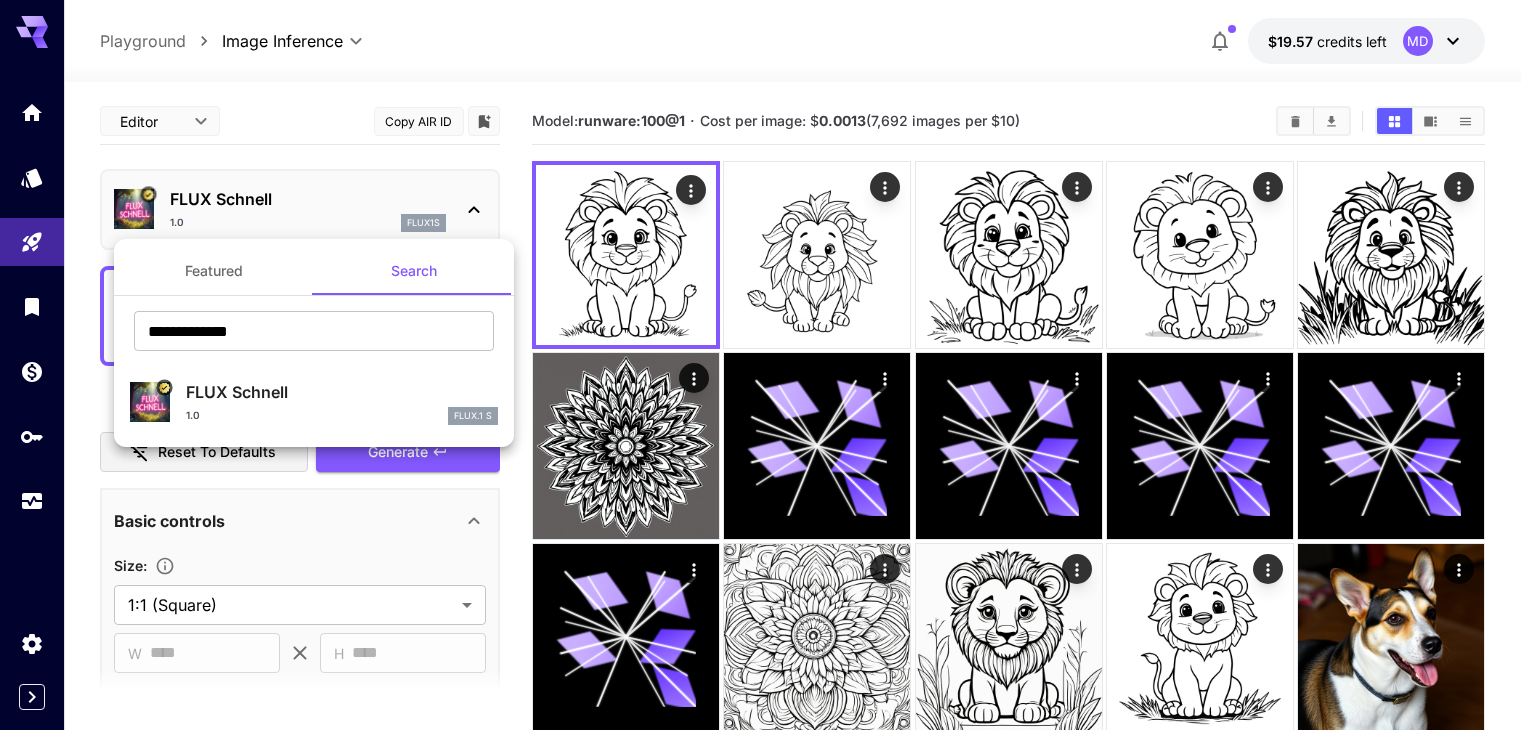 drag, startPoint x: 184, startPoint y: 222, endPoint x: 164, endPoint y: 199, distance: 30.479502 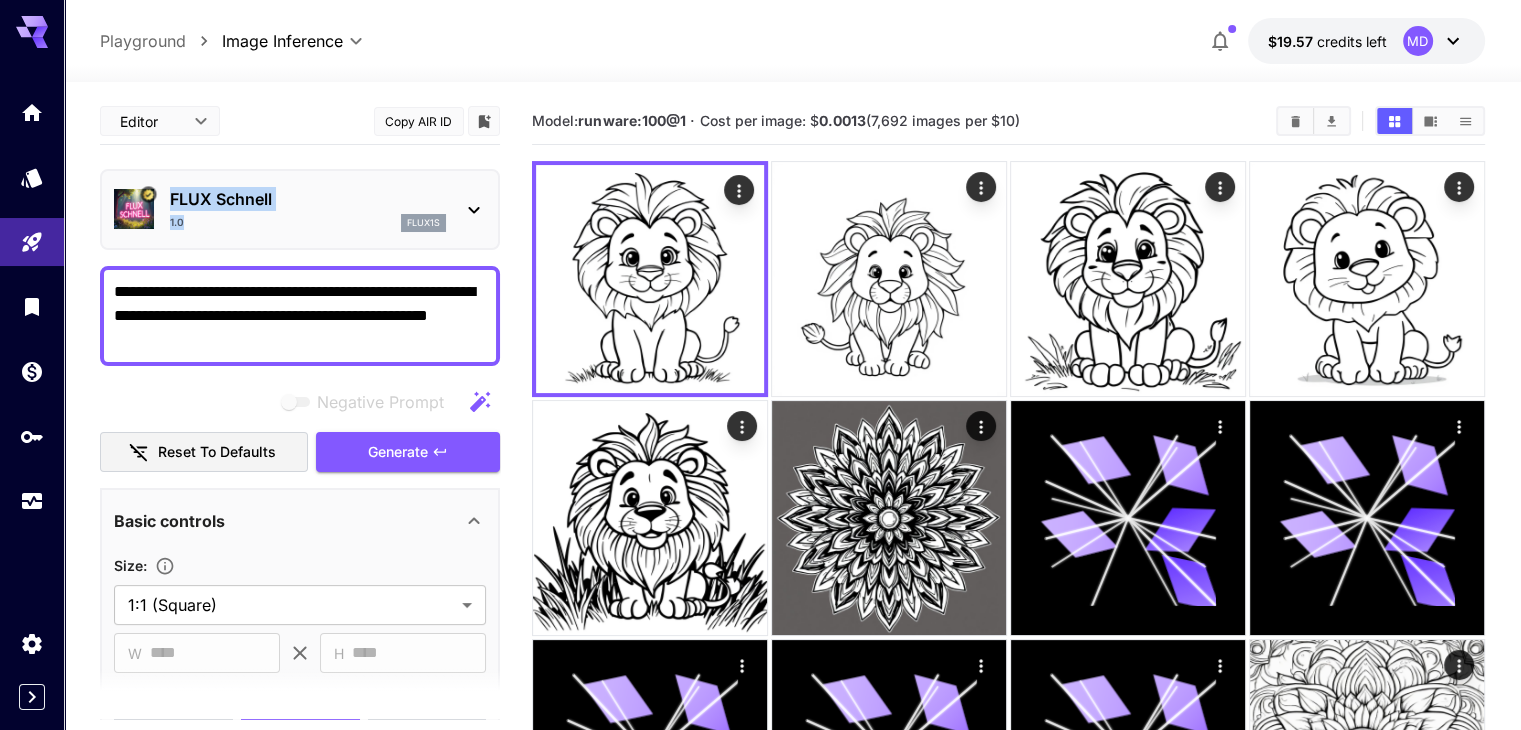drag, startPoint x: 172, startPoint y: 196, endPoint x: 272, endPoint y: 232, distance: 106.28264 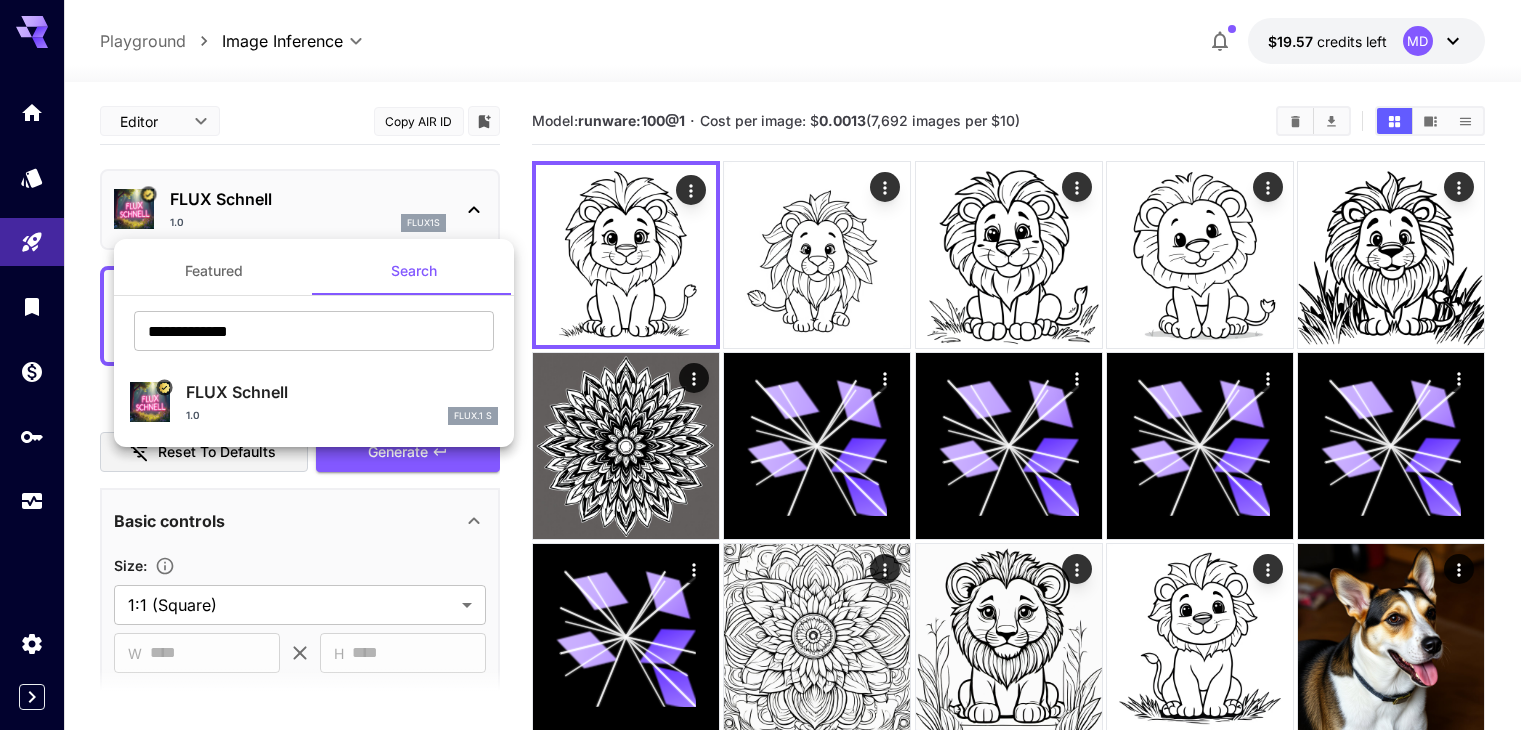 drag, startPoint x: 252, startPoint y: 199, endPoint x: 168, endPoint y: 201, distance: 84.0238 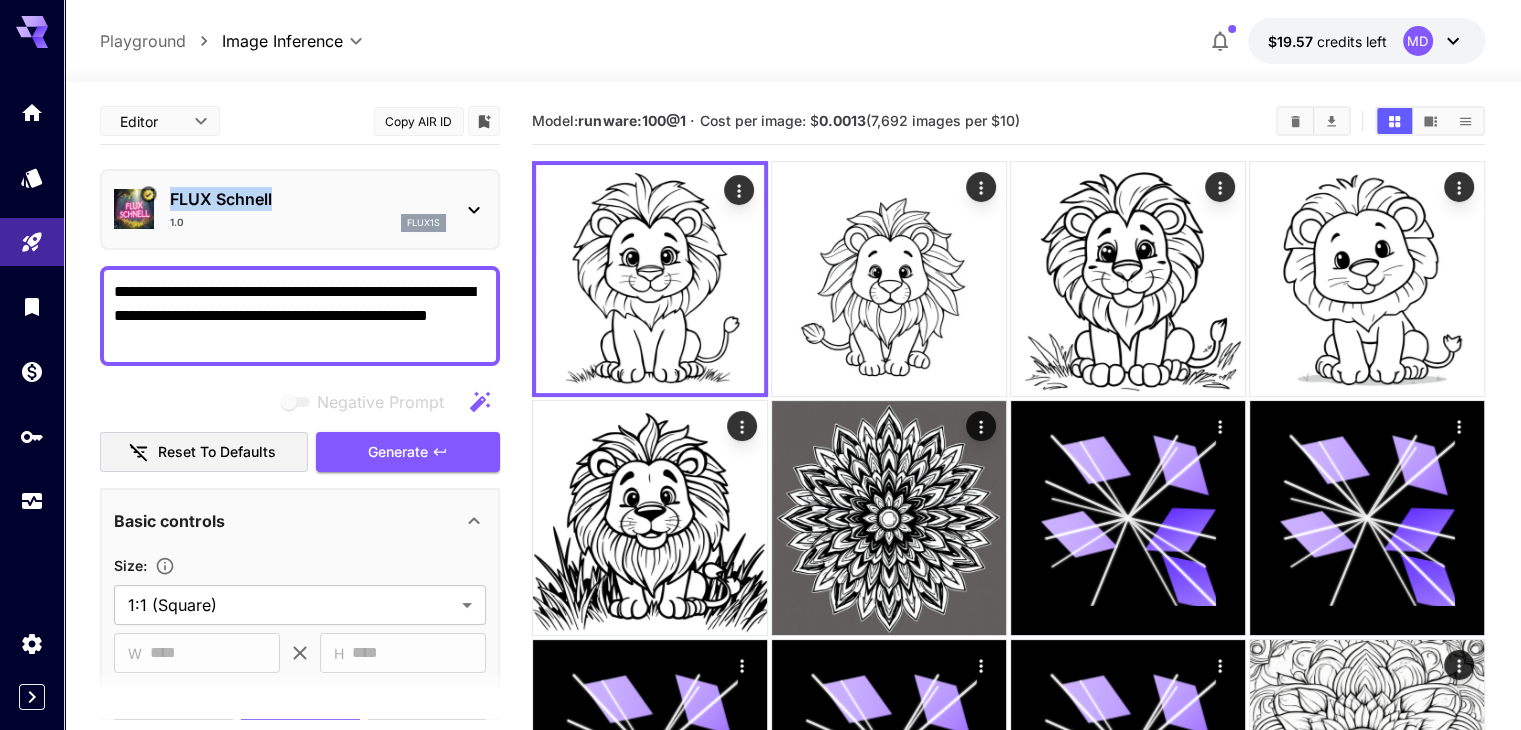 drag, startPoint x: 172, startPoint y: 201, endPoint x: 279, endPoint y: 208, distance: 107.22873 